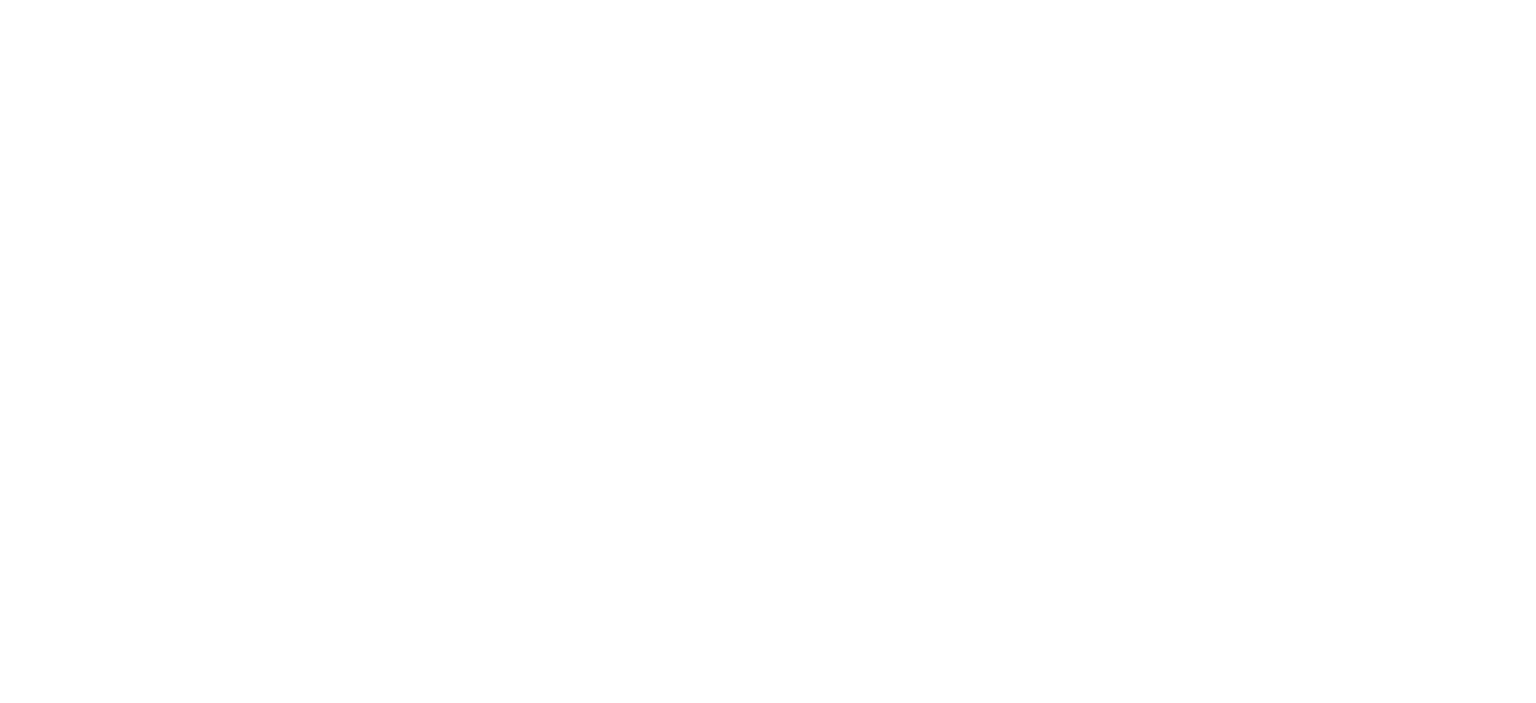 scroll, scrollTop: 0, scrollLeft: 0, axis: both 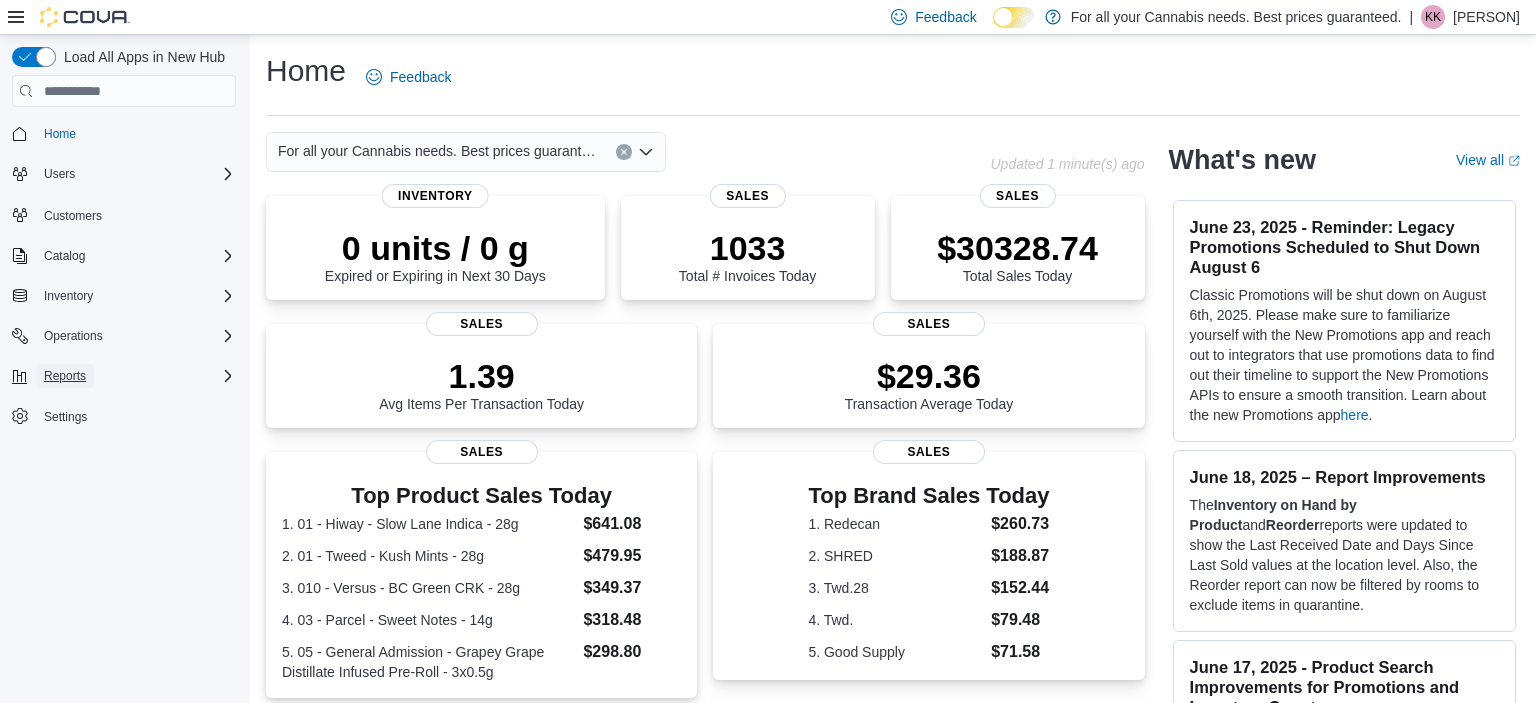 click on "Reports" at bounding box center [65, 376] 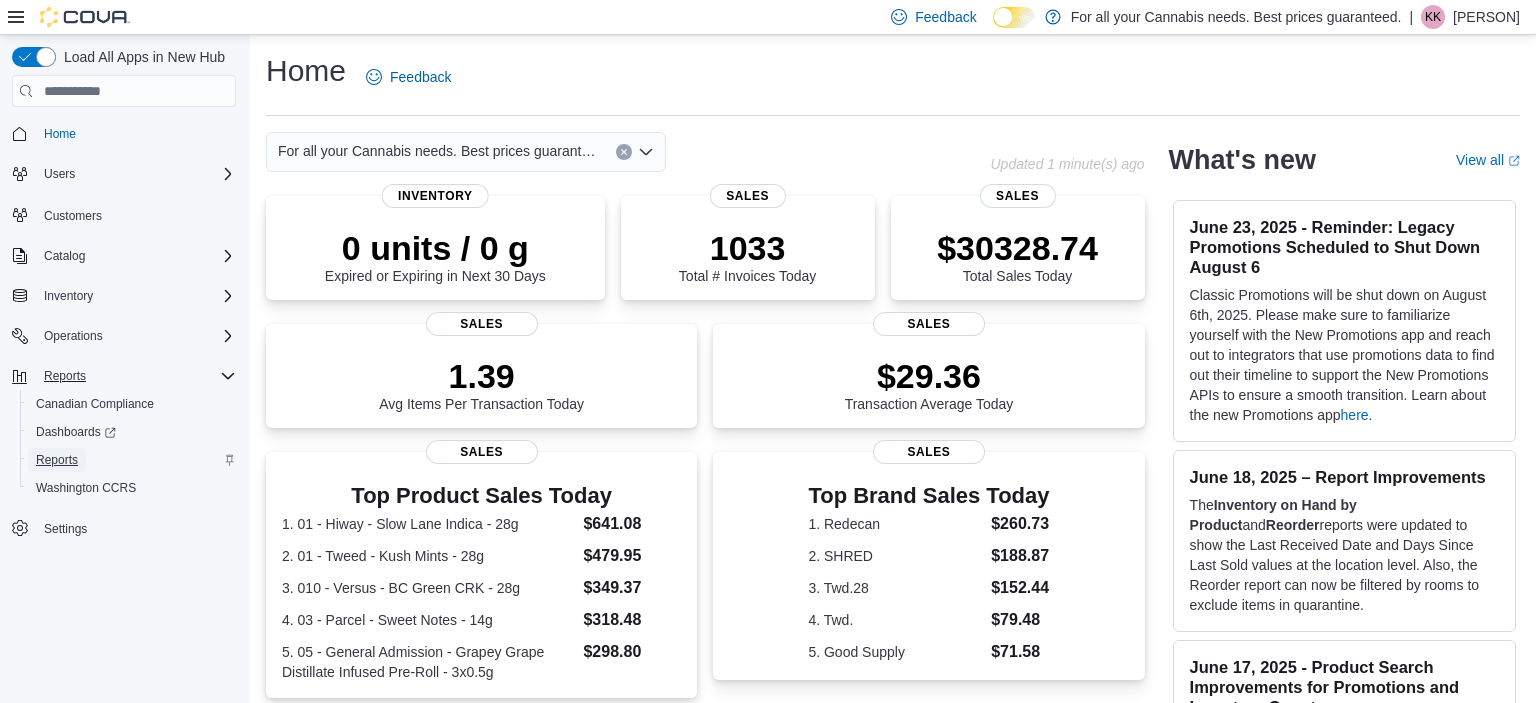 click on "Reports" at bounding box center (57, 460) 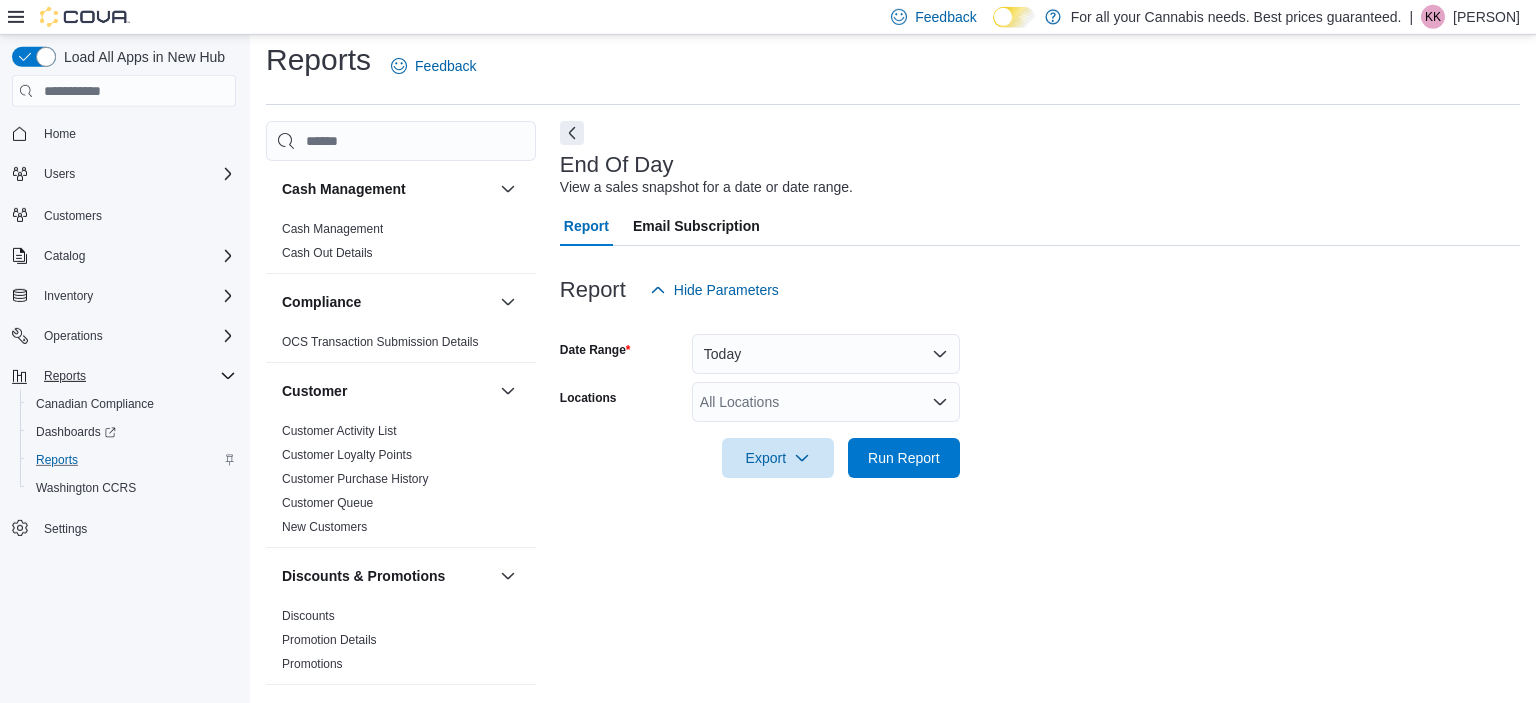 scroll, scrollTop: 12, scrollLeft: 0, axis: vertical 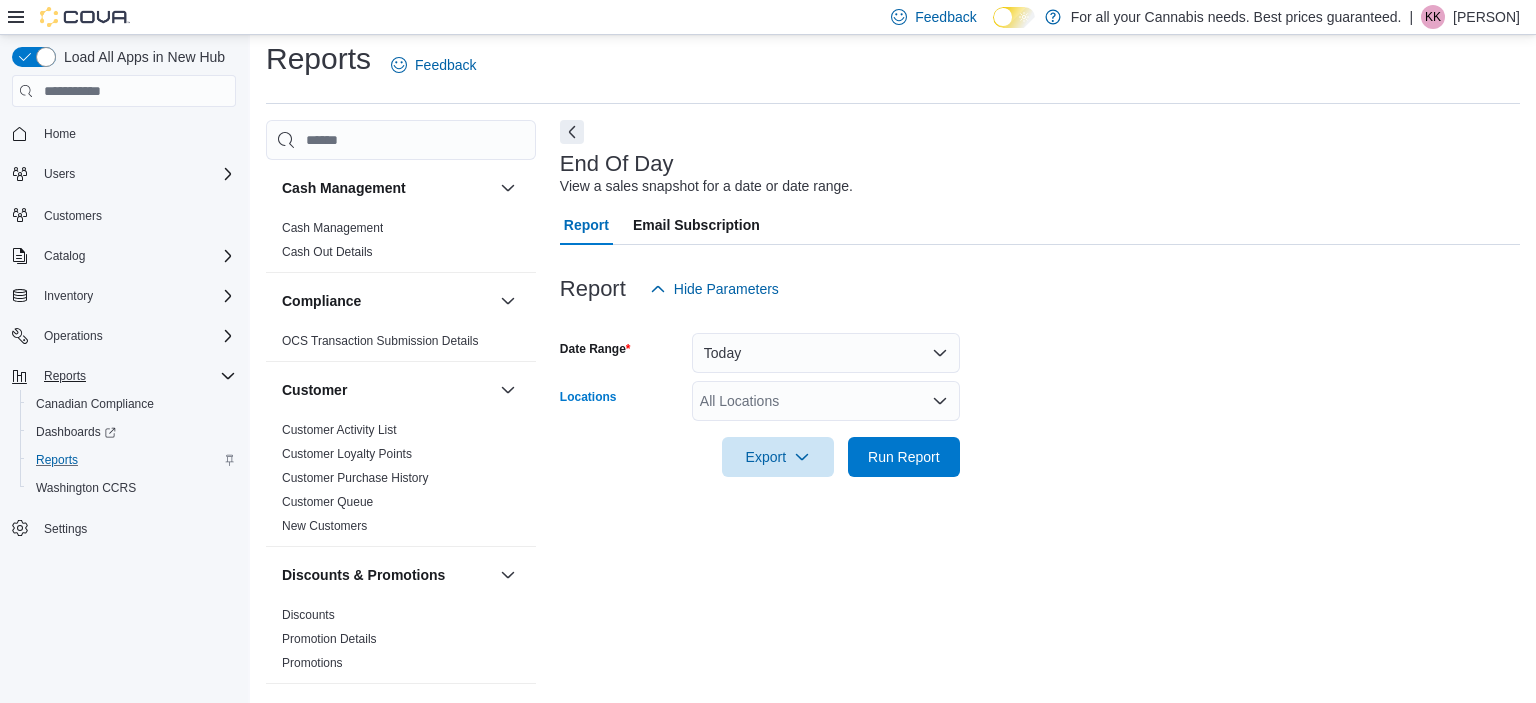 click on "All Locations" at bounding box center [826, 401] 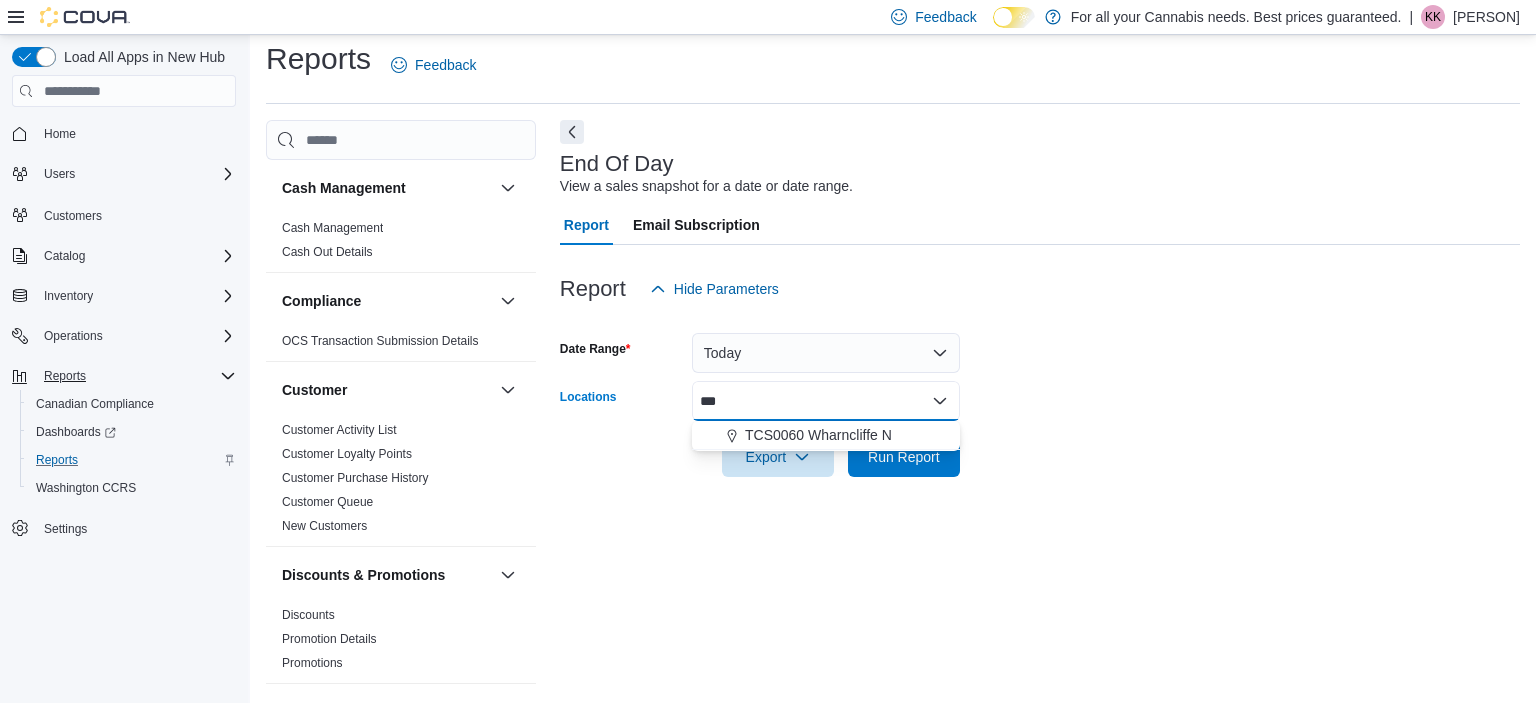type on "***" 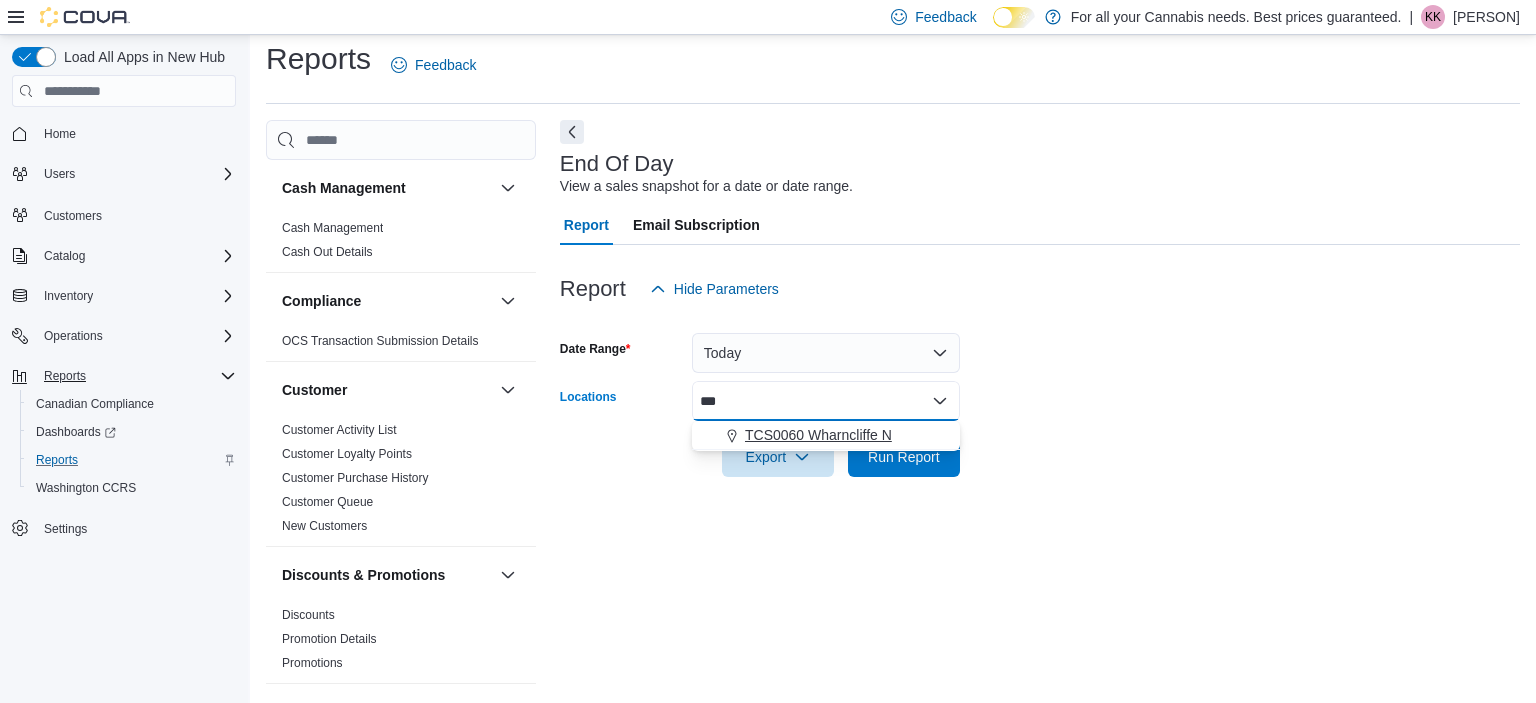 drag, startPoint x: 890, startPoint y: 421, endPoint x: 865, endPoint y: 441, distance: 32.01562 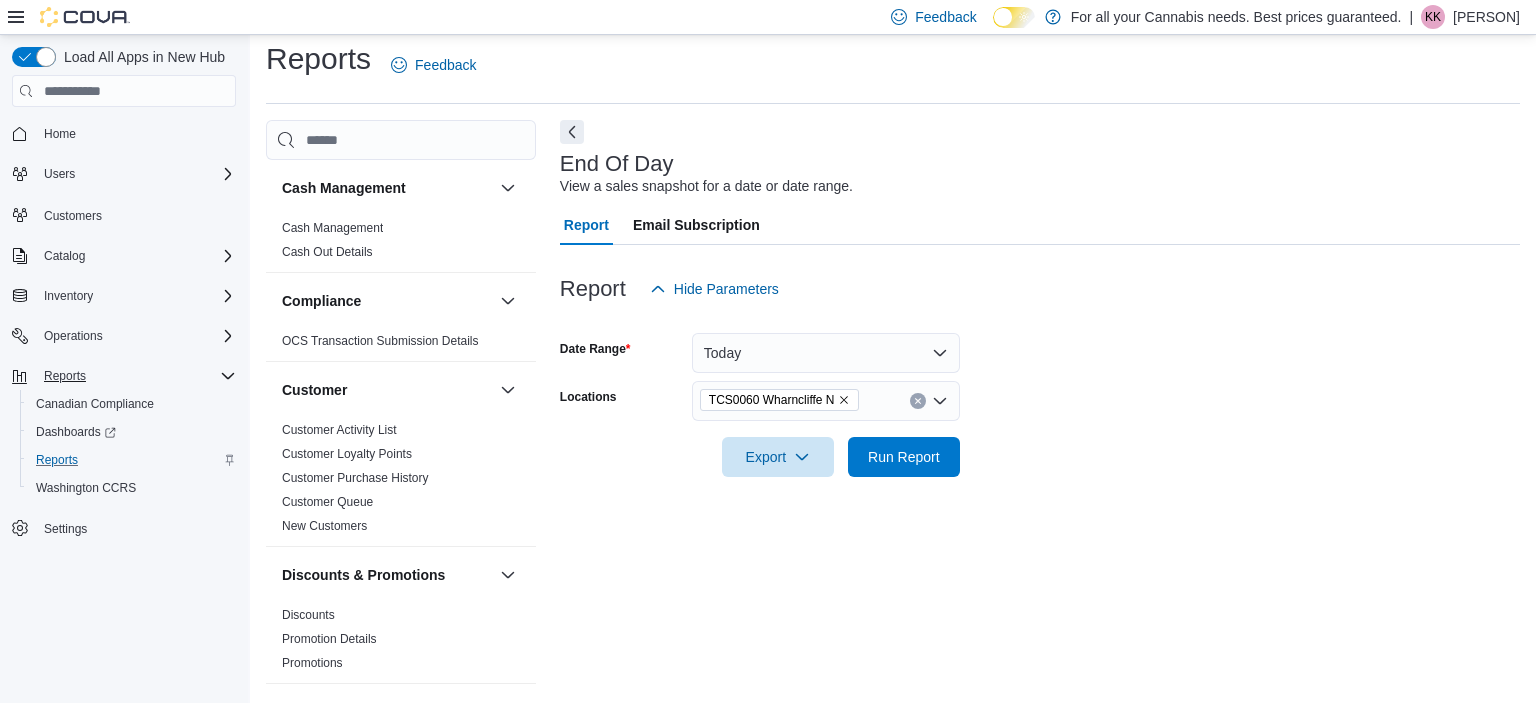 click at bounding box center [1040, 489] 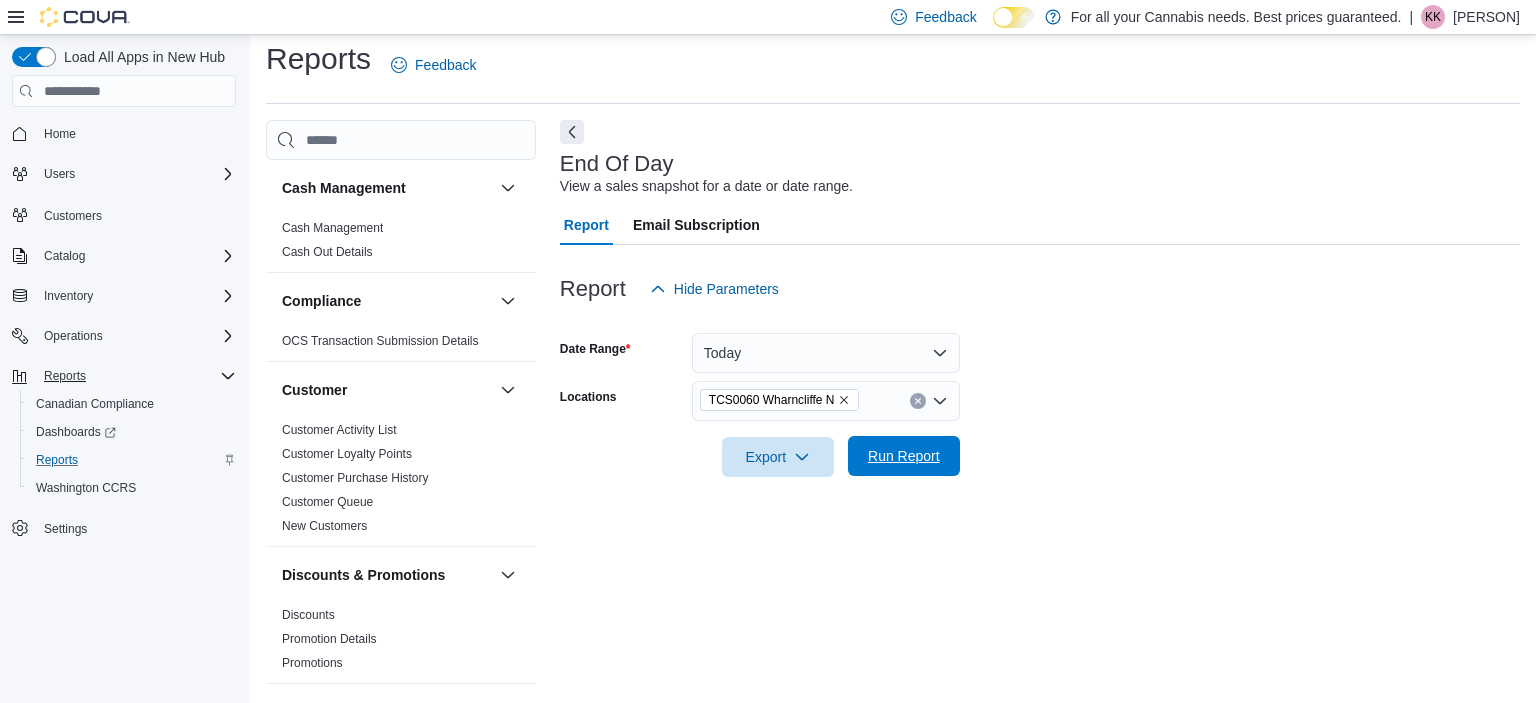 click on "Run Report" at bounding box center [904, 456] 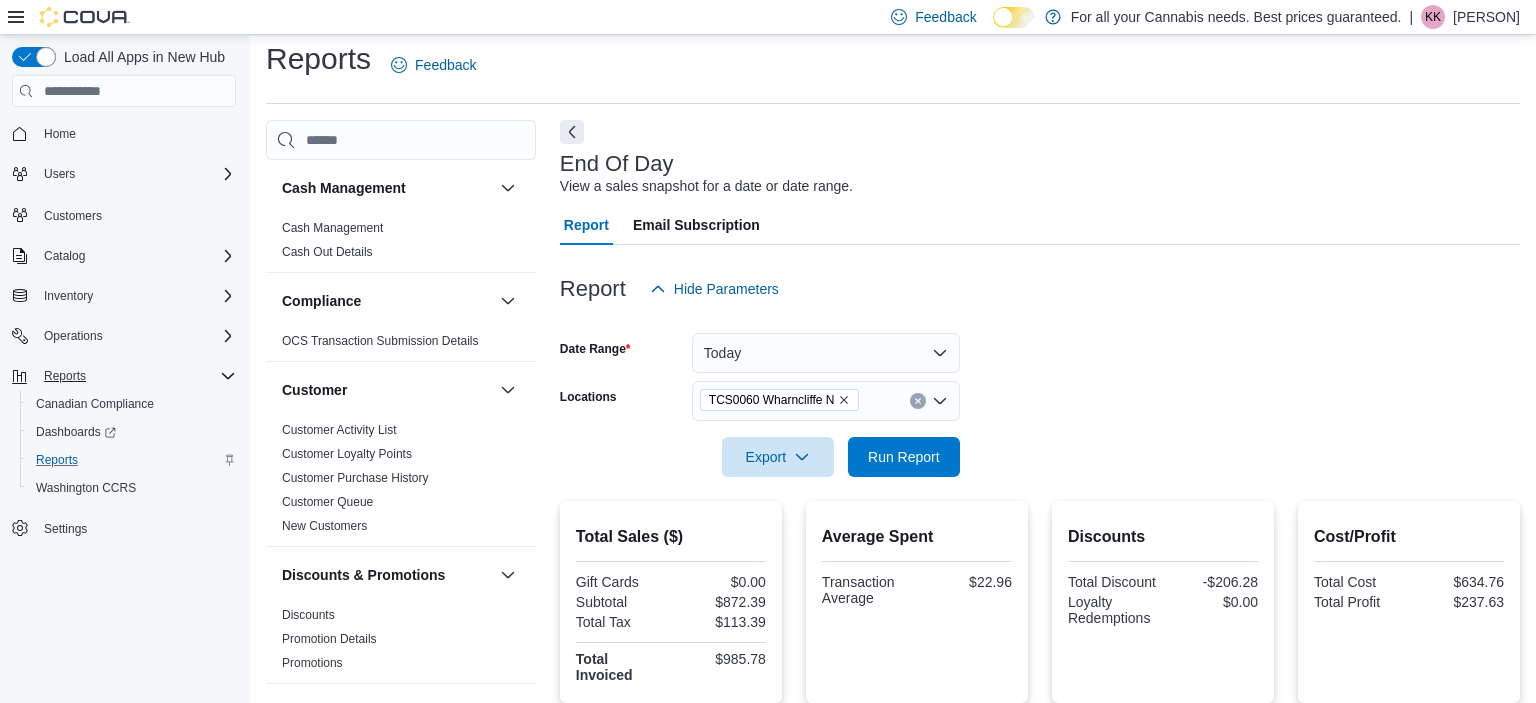 click on "Date Range Today Locations TCS0060 Wharncliffe N Export  Run Report" at bounding box center [1040, 393] 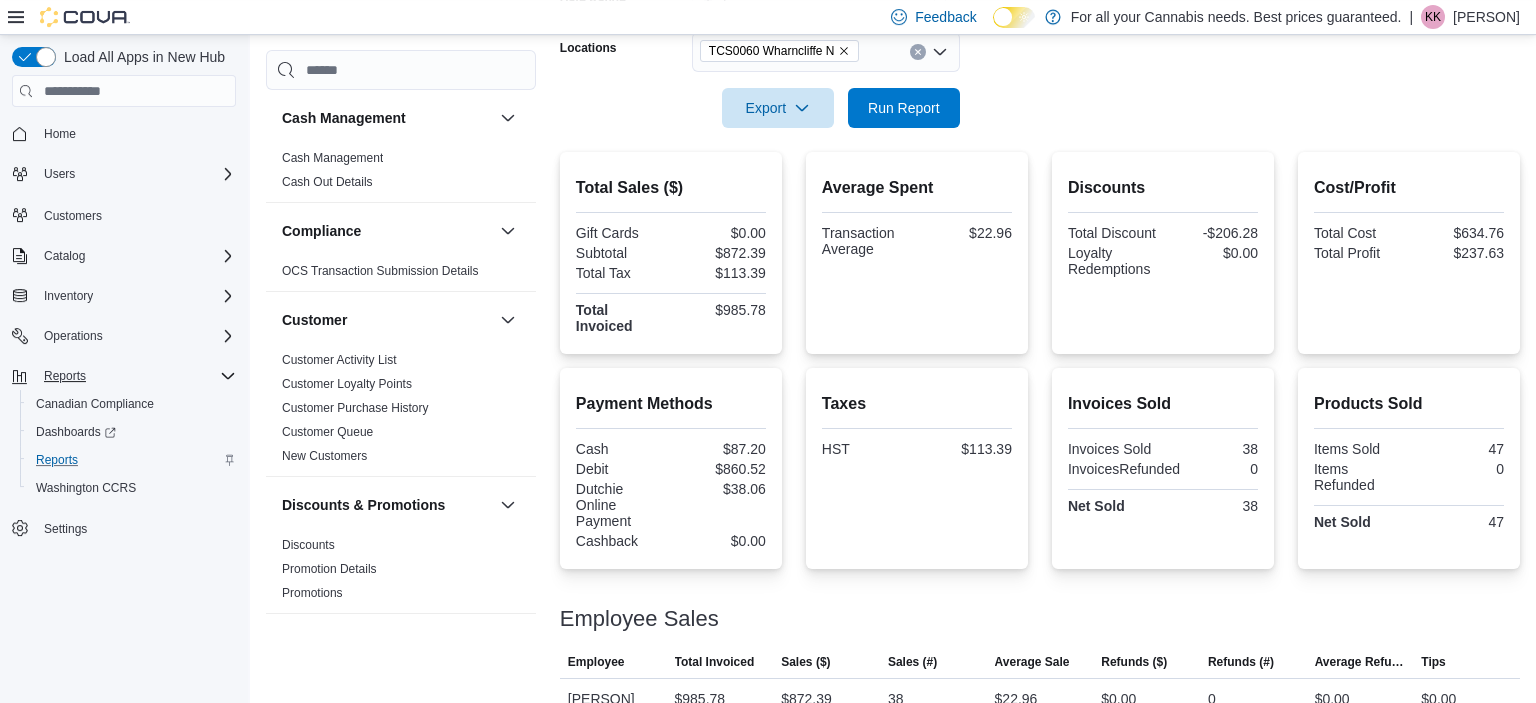 scroll, scrollTop: 418, scrollLeft: 0, axis: vertical 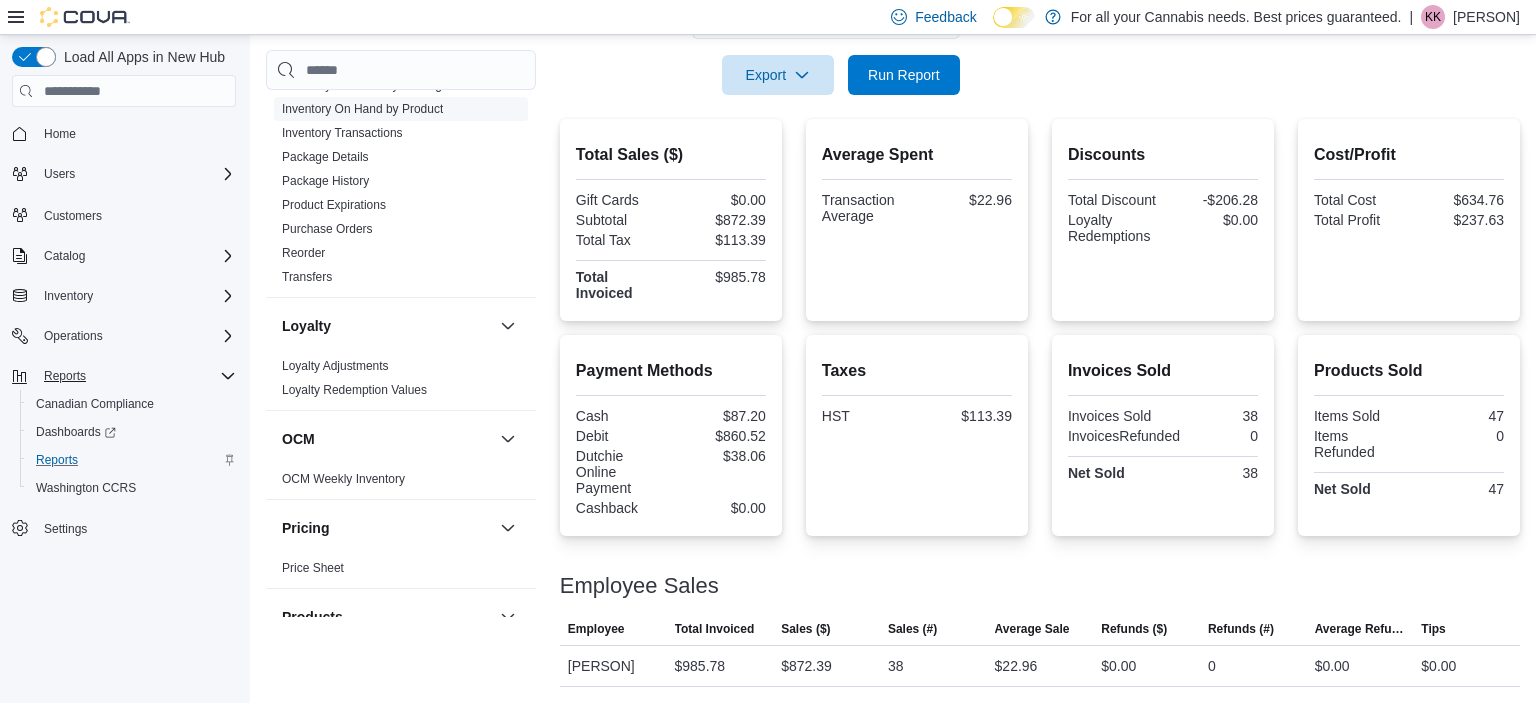 click on "Inventory On Hand by Product" at bounding box center (362, 109) 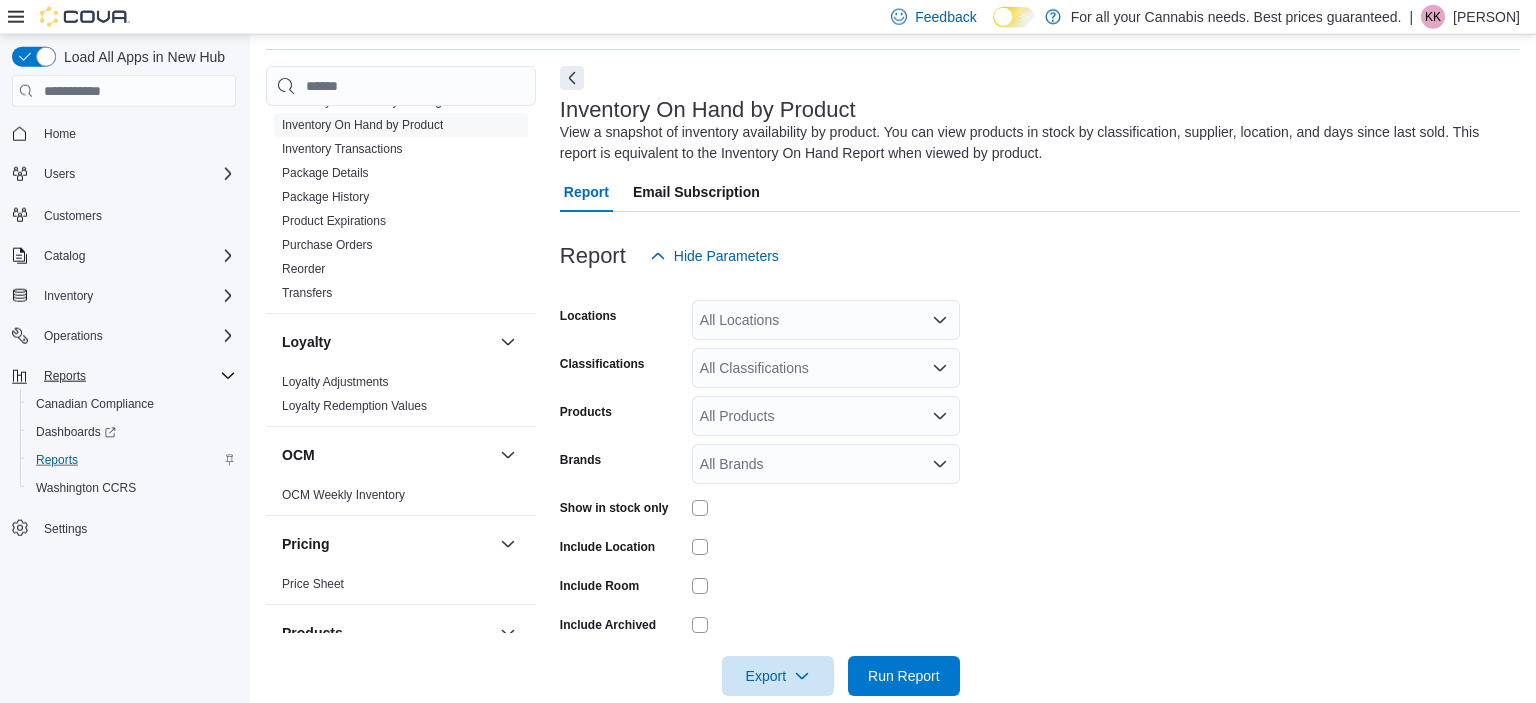 scroll, scrollTop: 67, scrollLeft: 0, axis: vertical 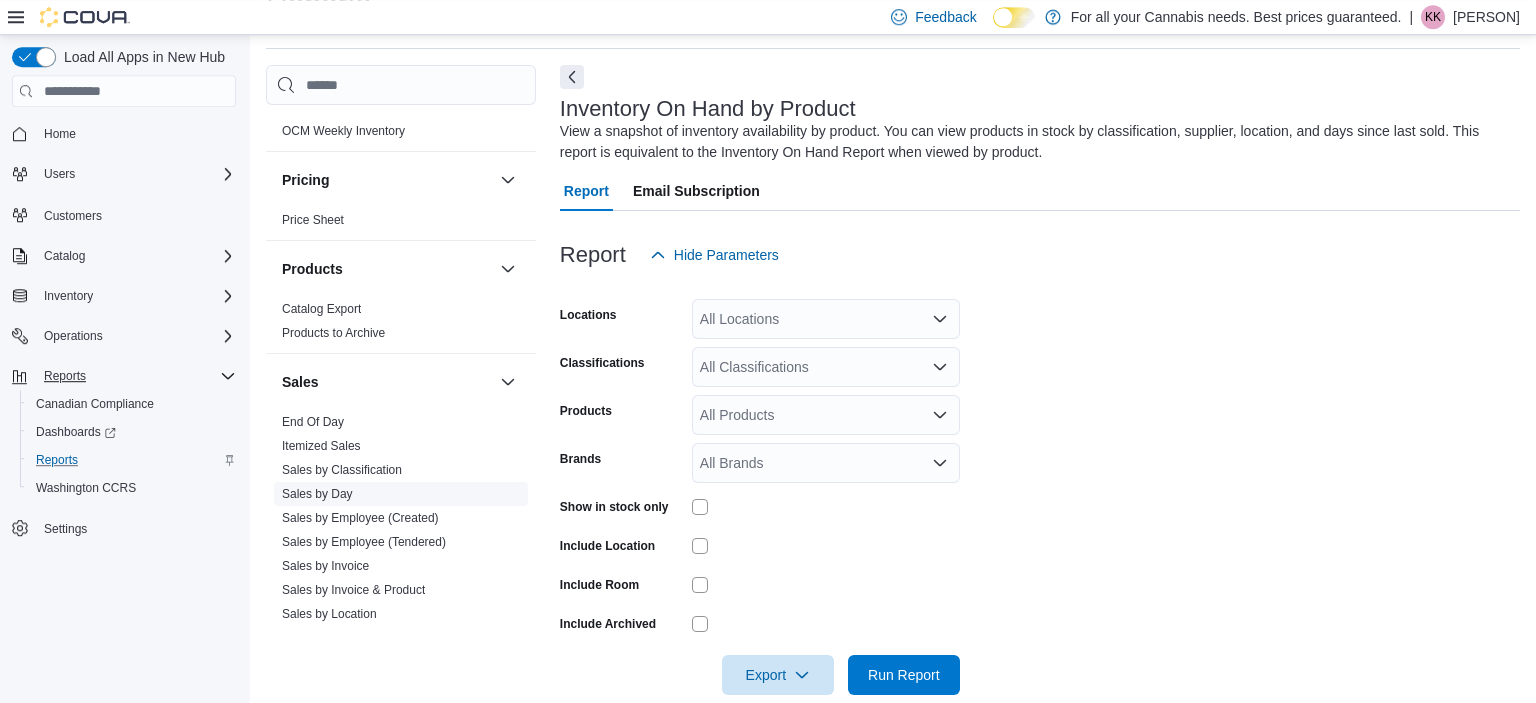 click on "Sales by Day" at bounding box center [317, 494] 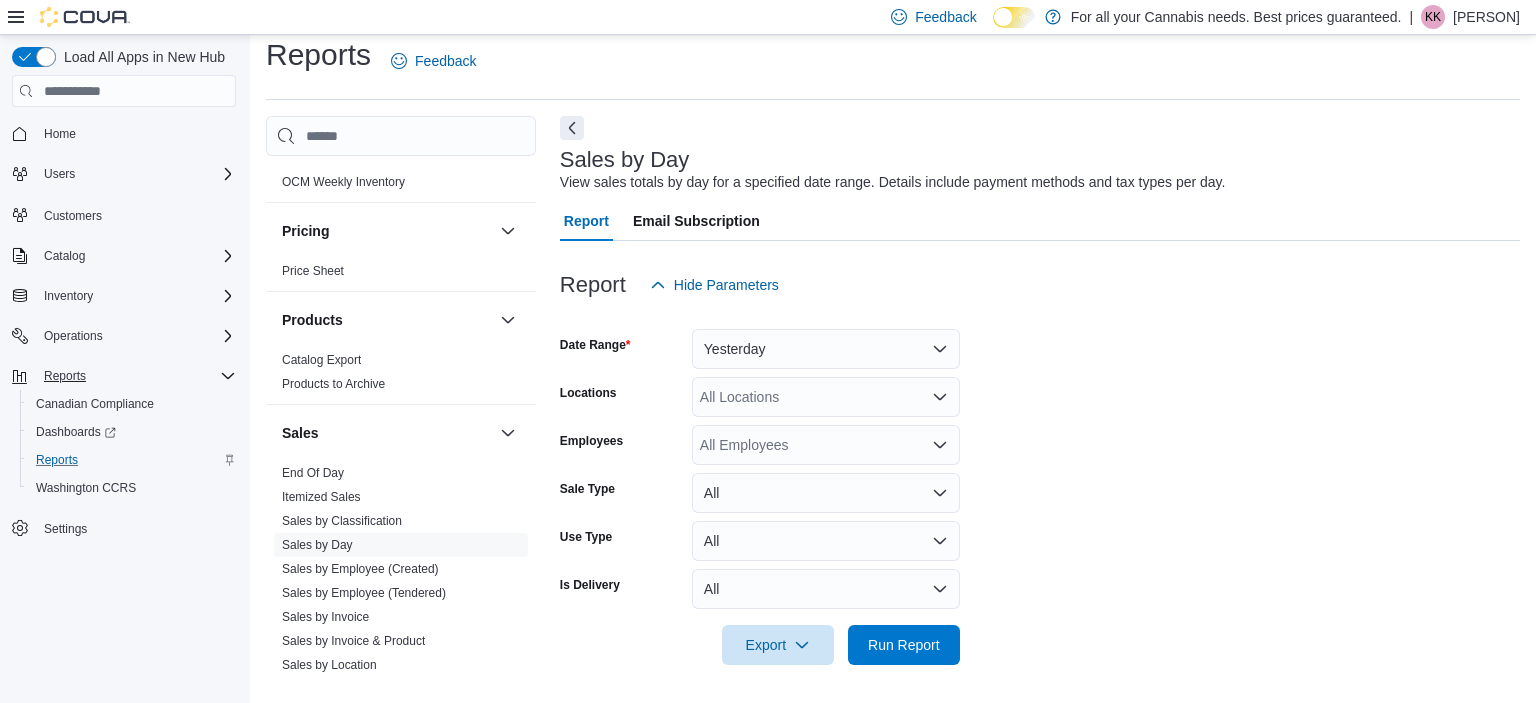 scroll, scrollTop: 17, scrollLeft: 0, axis: vertical 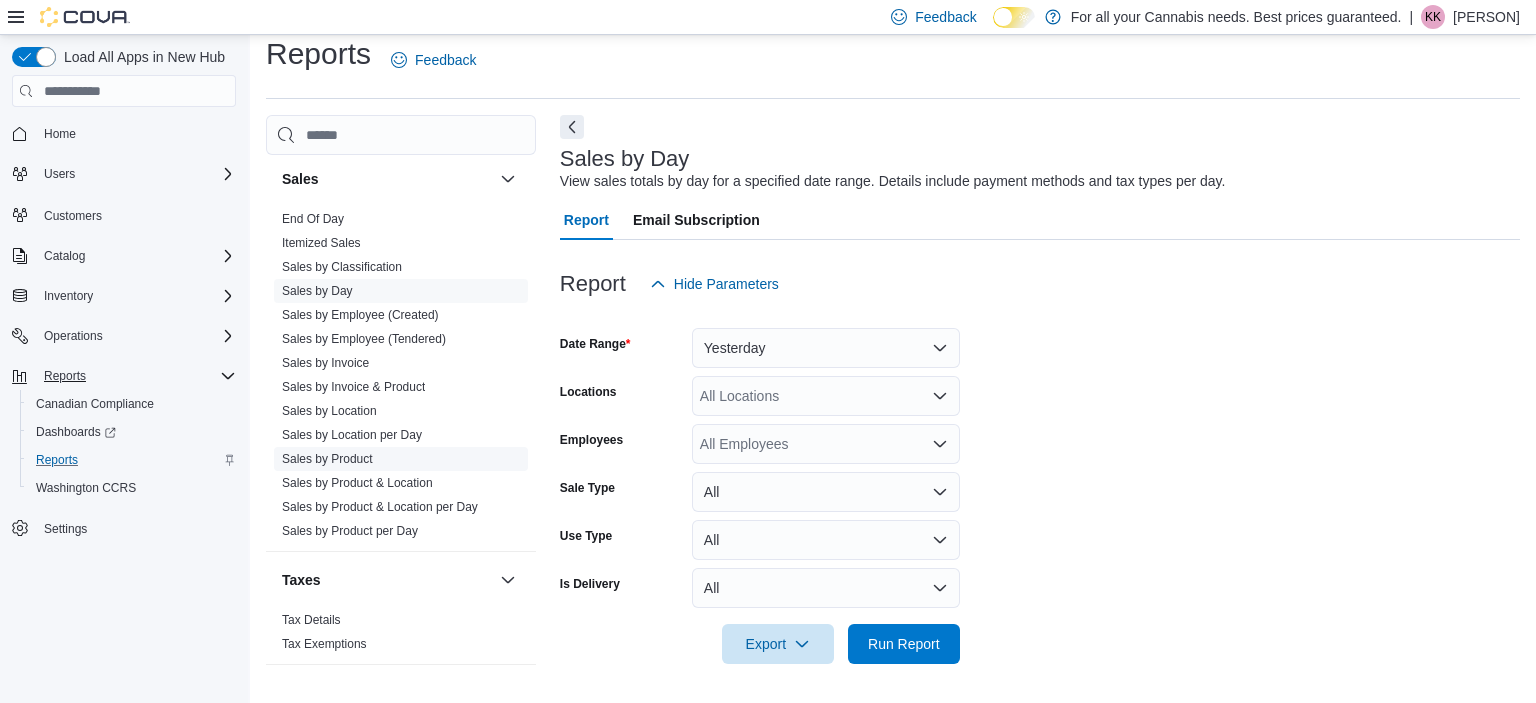 click on "Sales by Product" at bounding box center (327, 459) 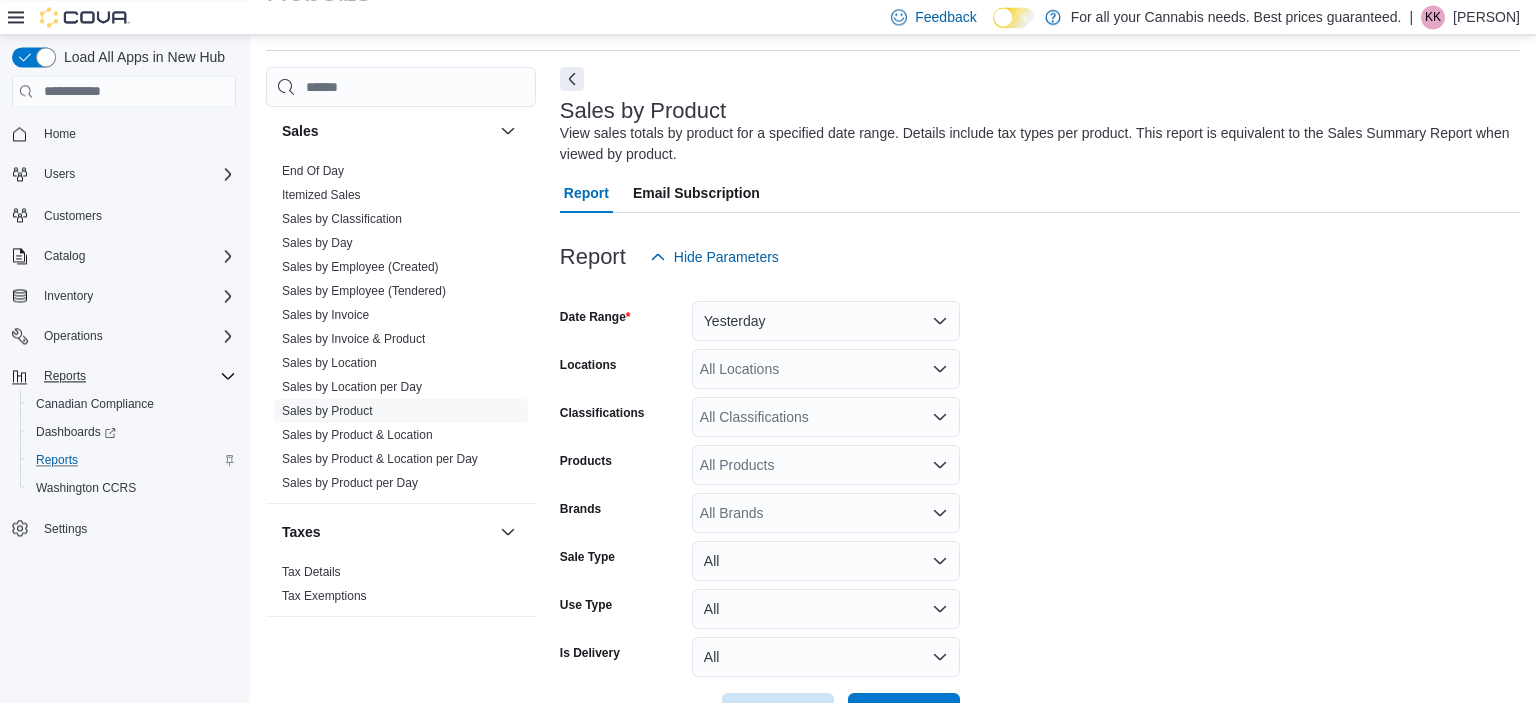 scroll, scrollTop: 67, scrollLeft: 0, axis: vertical 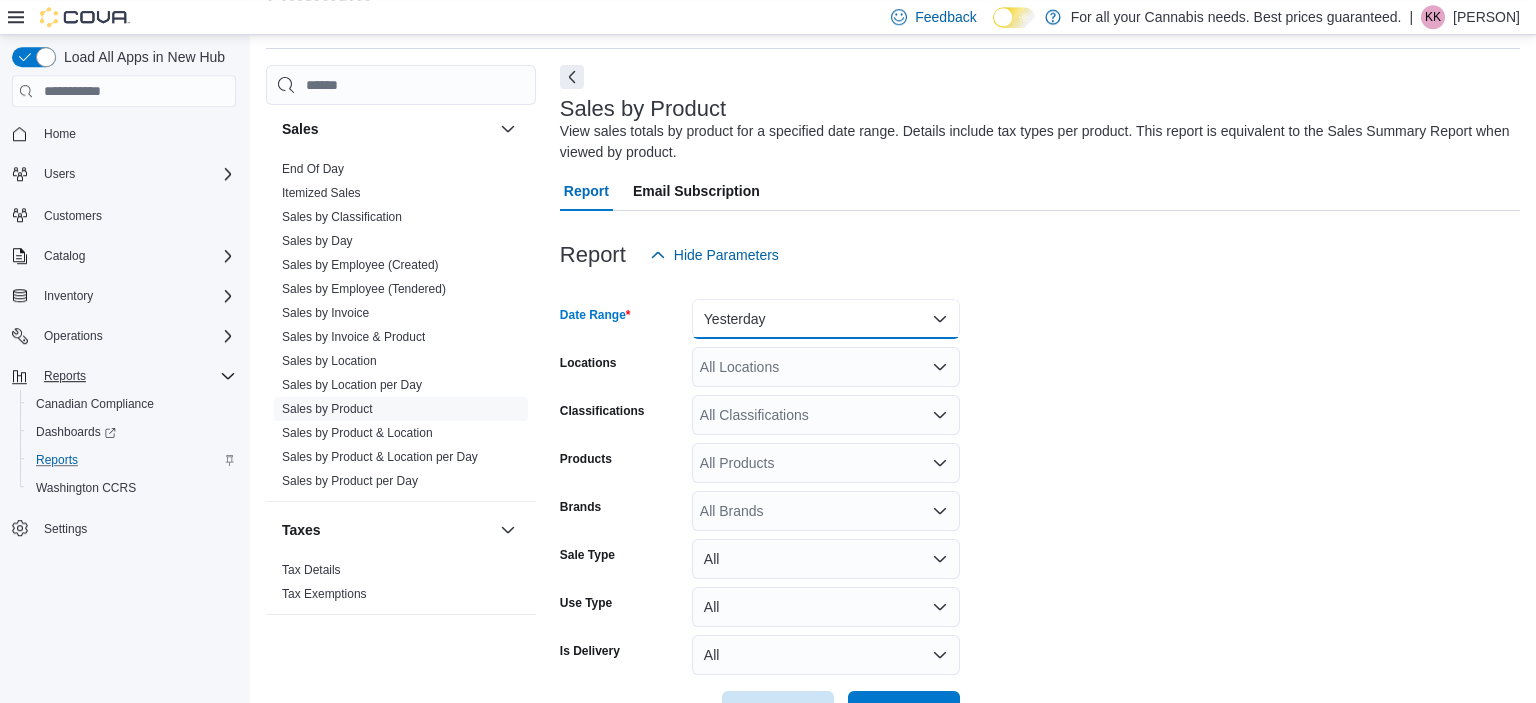 click on "Yesterday" at bounding box center (826, 319) 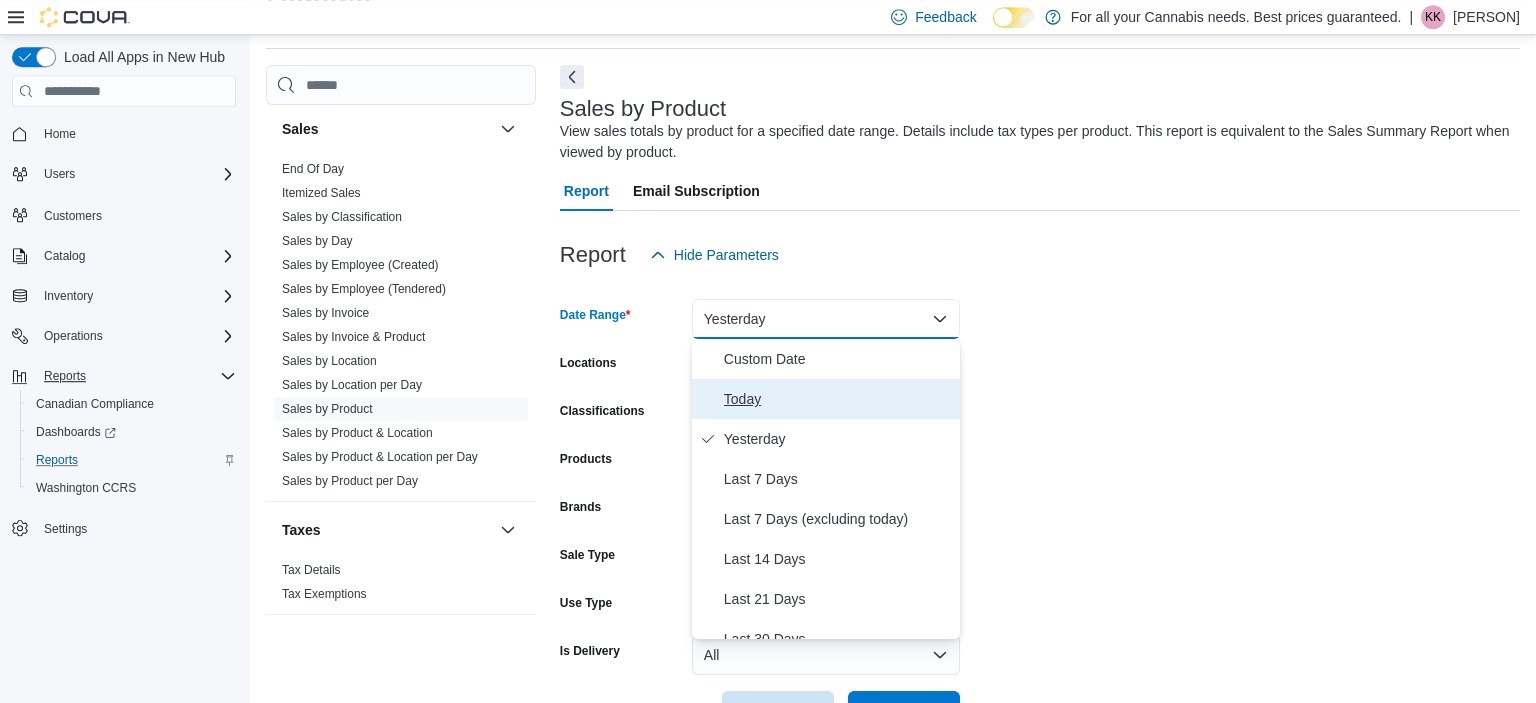 click on "Today" at bounding box center [838, 399] 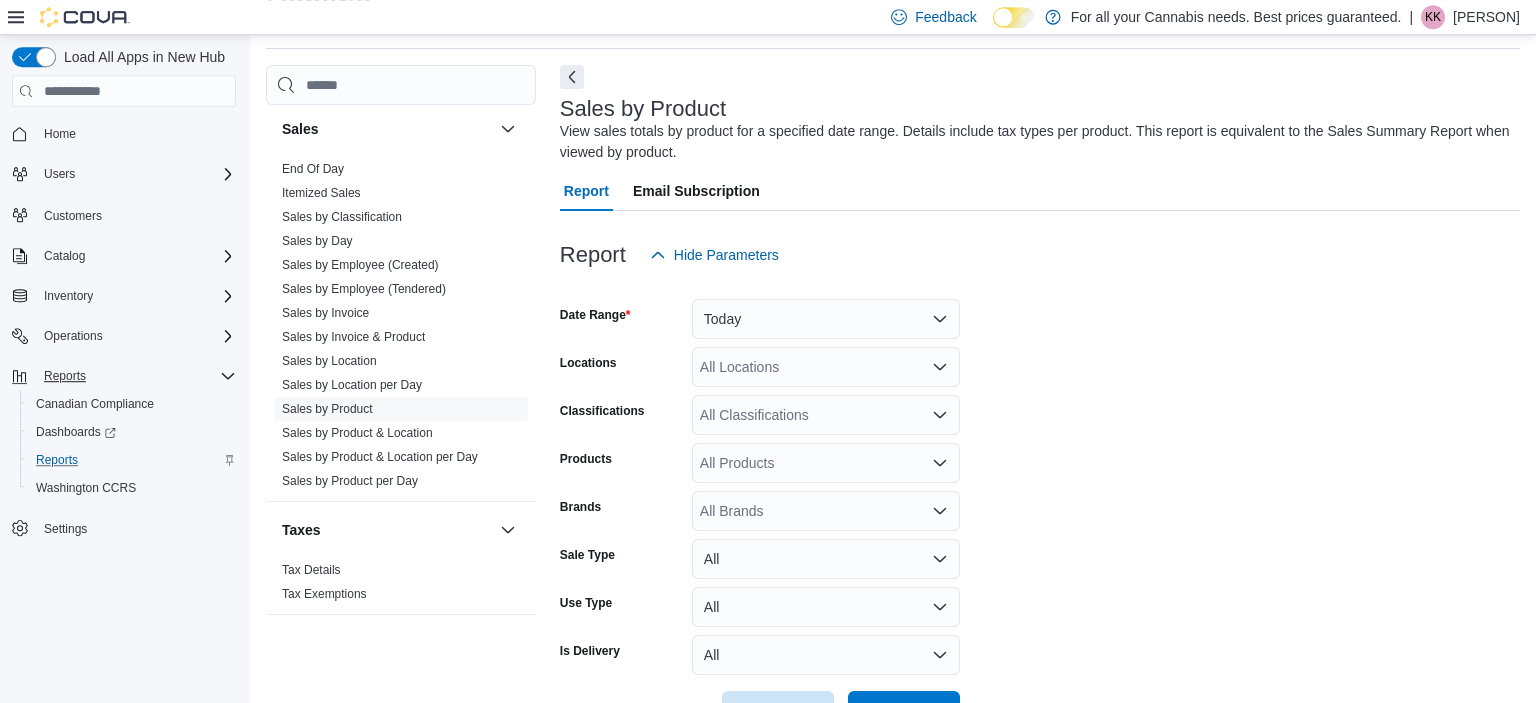 click on "Date Range Today Locations All Locations Classifications All Classifications Products All Products Brands All Brands Sale Type All Use Type All Is Delivery All Export  Run Report" at bounding box center [1040, 503] 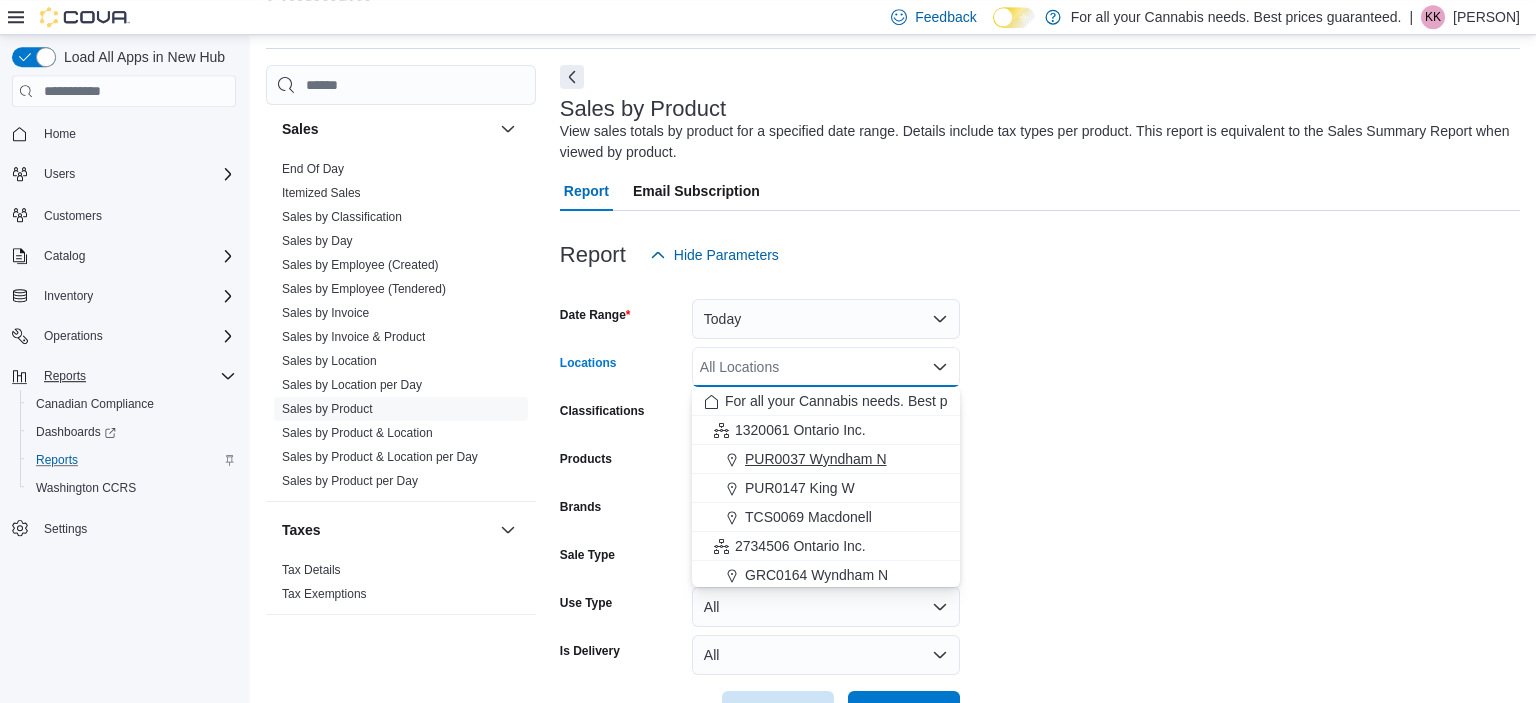 scroll, scrollTop: 264, scrollLeft: 0, axis: vertical 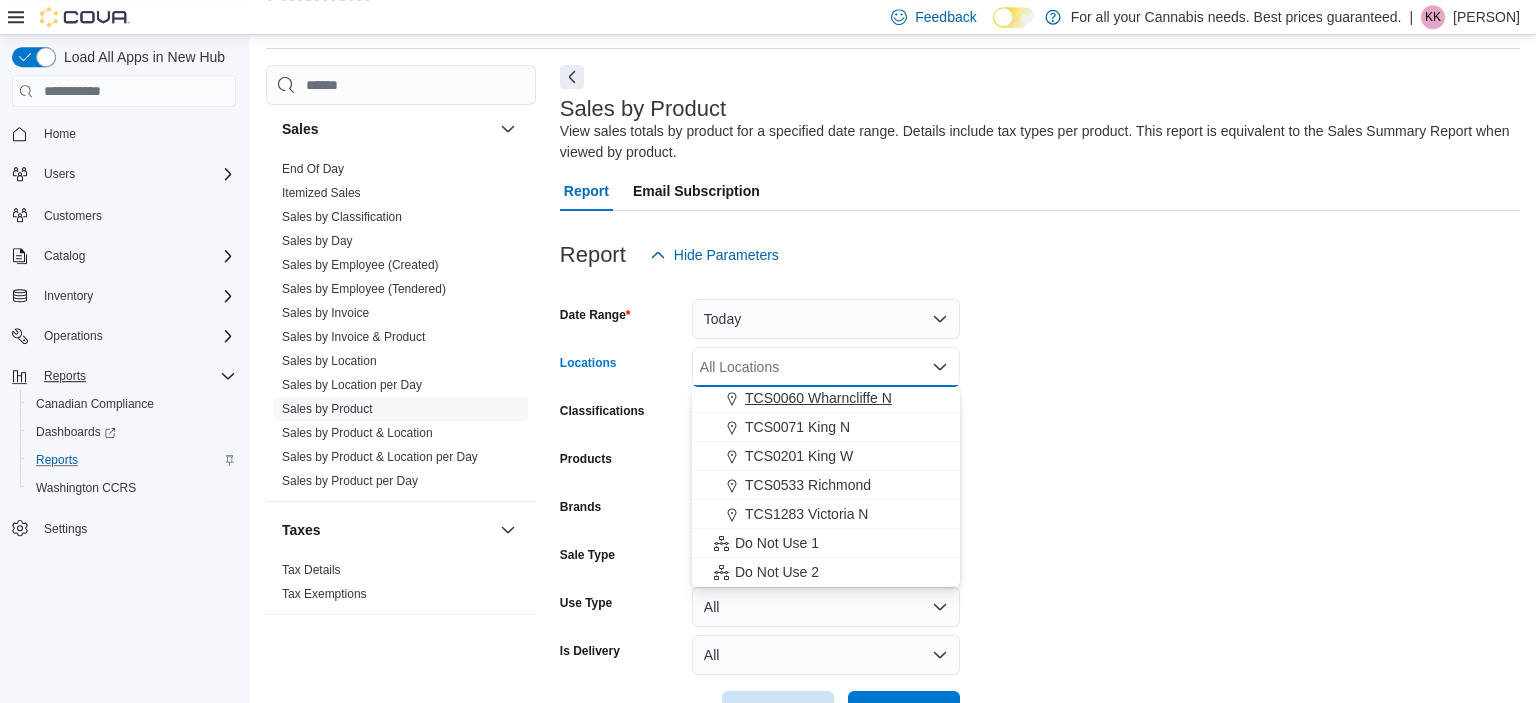 click on "TCS0060 Wharncliffe N" at bounding box center (818, 398) 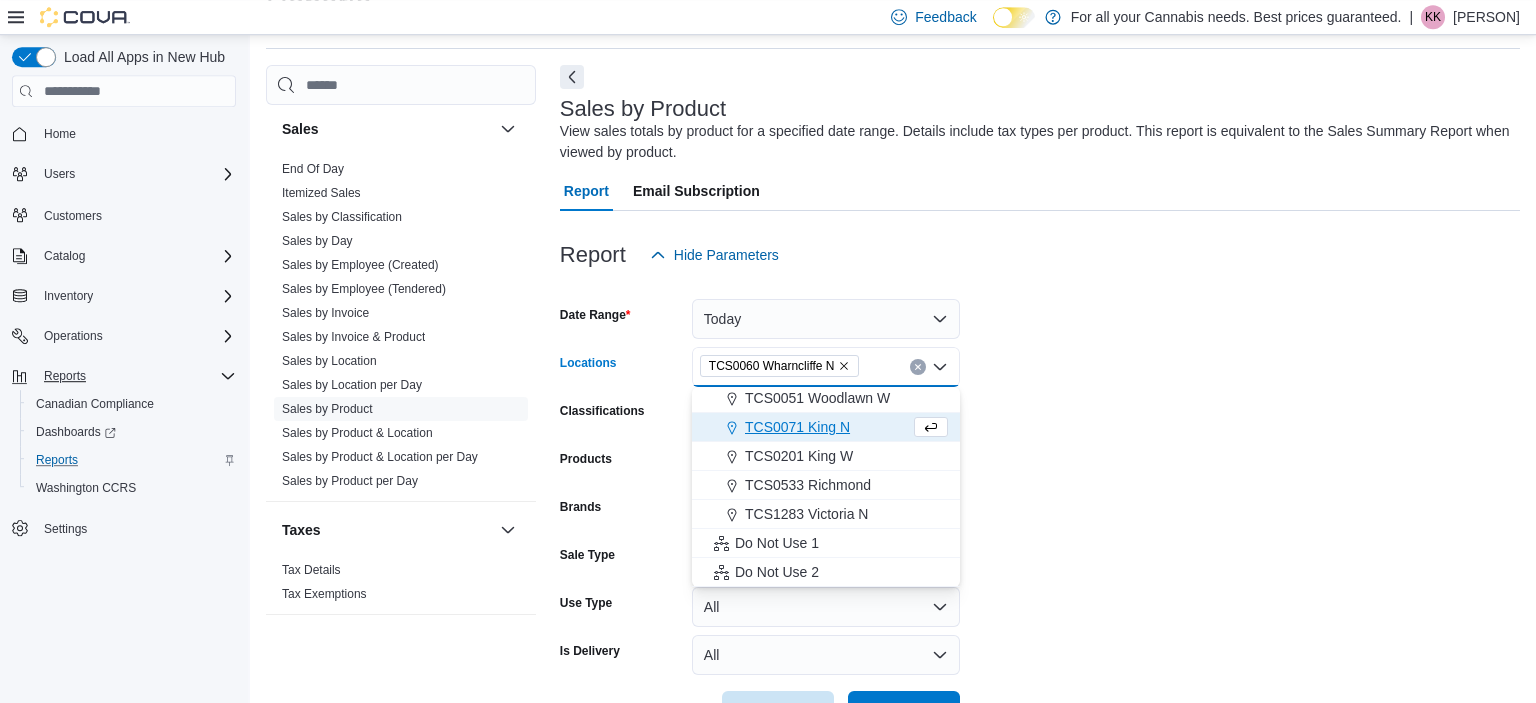 scroll, scrollTop: 235, scrollLeft: 0, axis: vertical 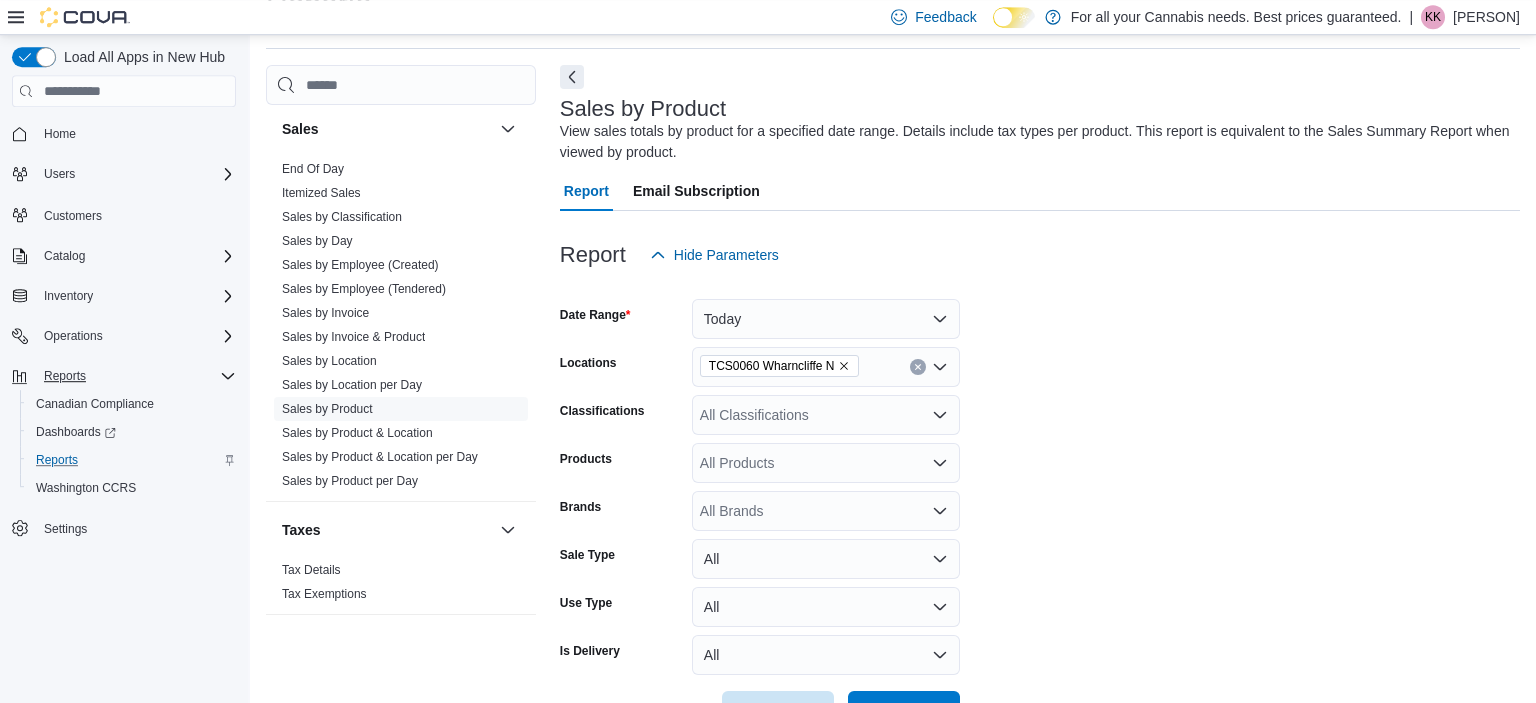 click on "Date Range Today Locations TCS0060 Wharncliffe N Classifications All Classifications Products All Products Brands All Brands Sale Type All Use Type All Is Delivery All Export  Run Report" at bounding box center [1040, 503] 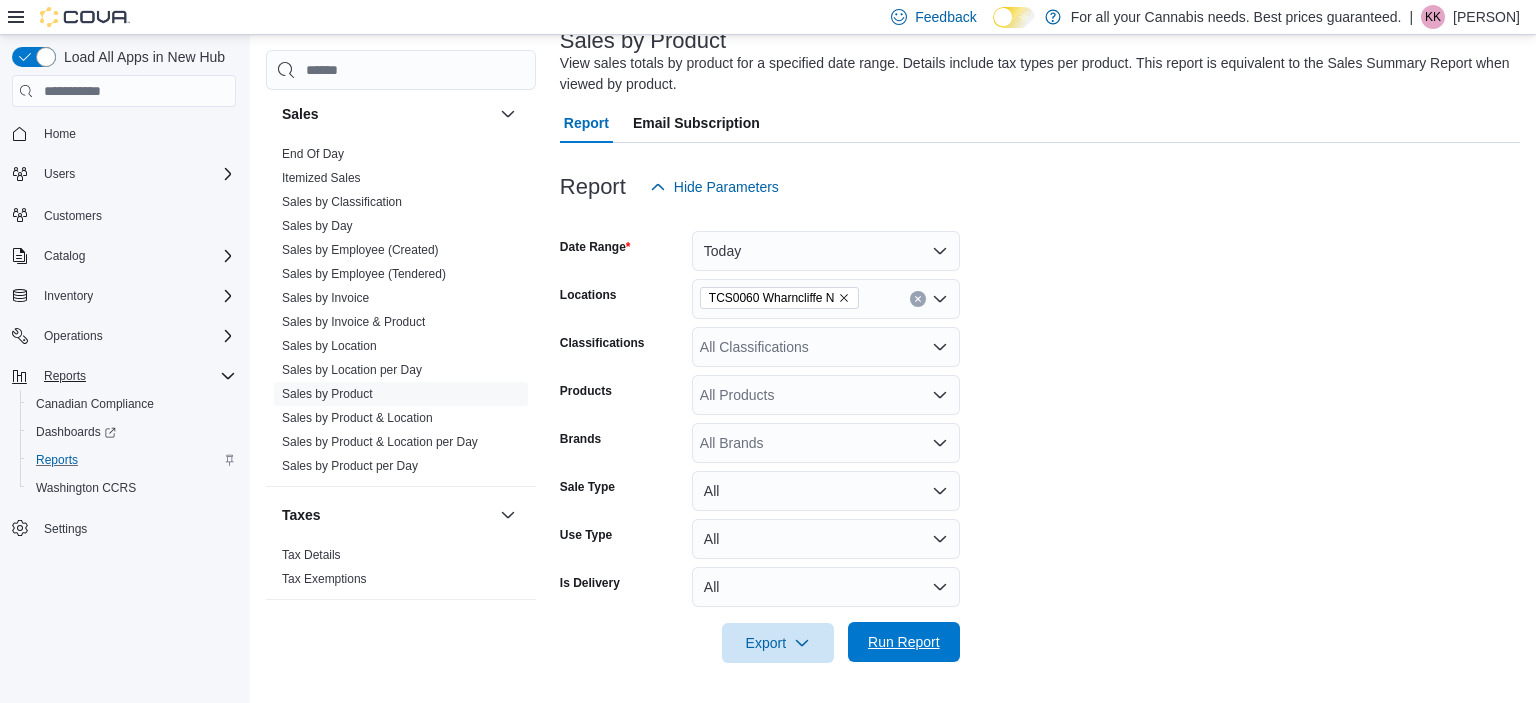 click on "Run Report" at bounding box center (904, 642) 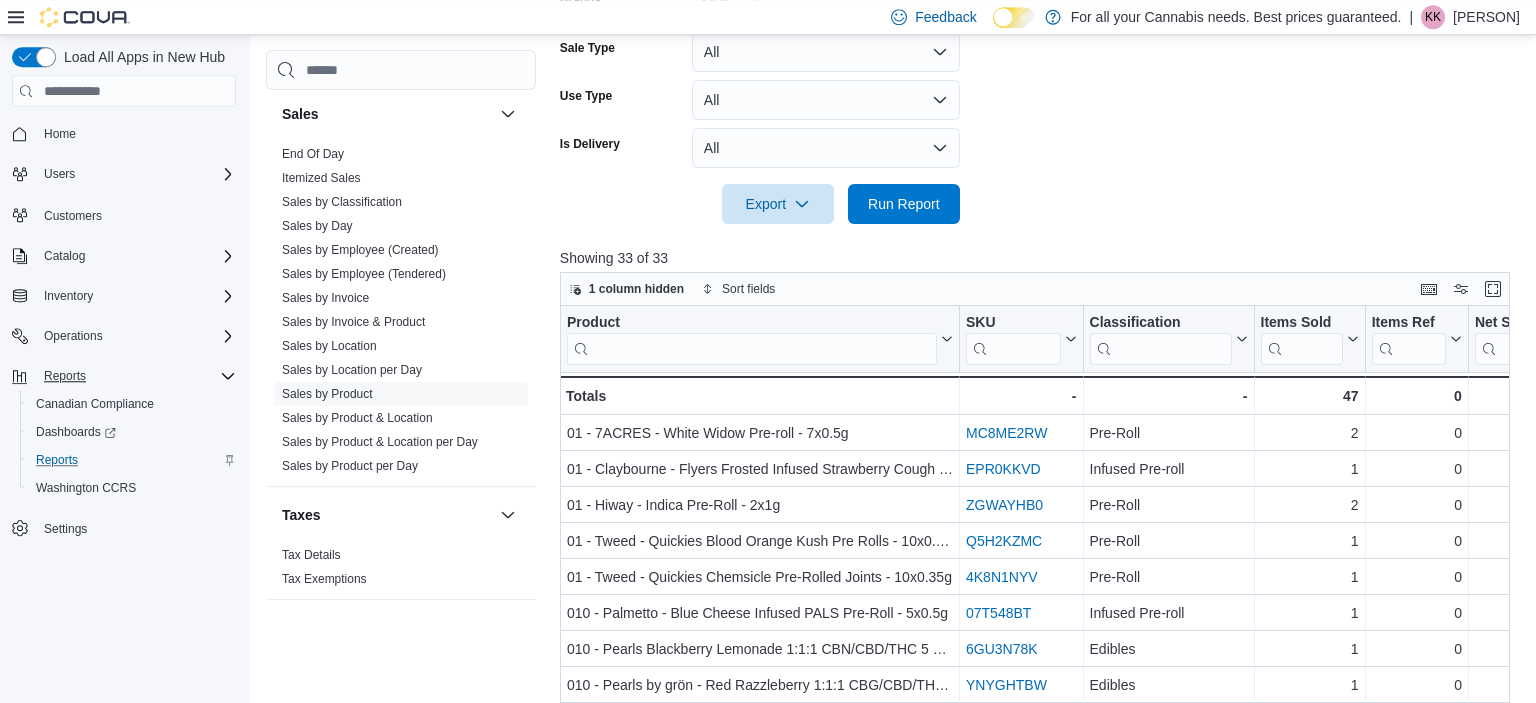 scroll, scrollTop: 688, scrollLeft: 0, axis: vertical 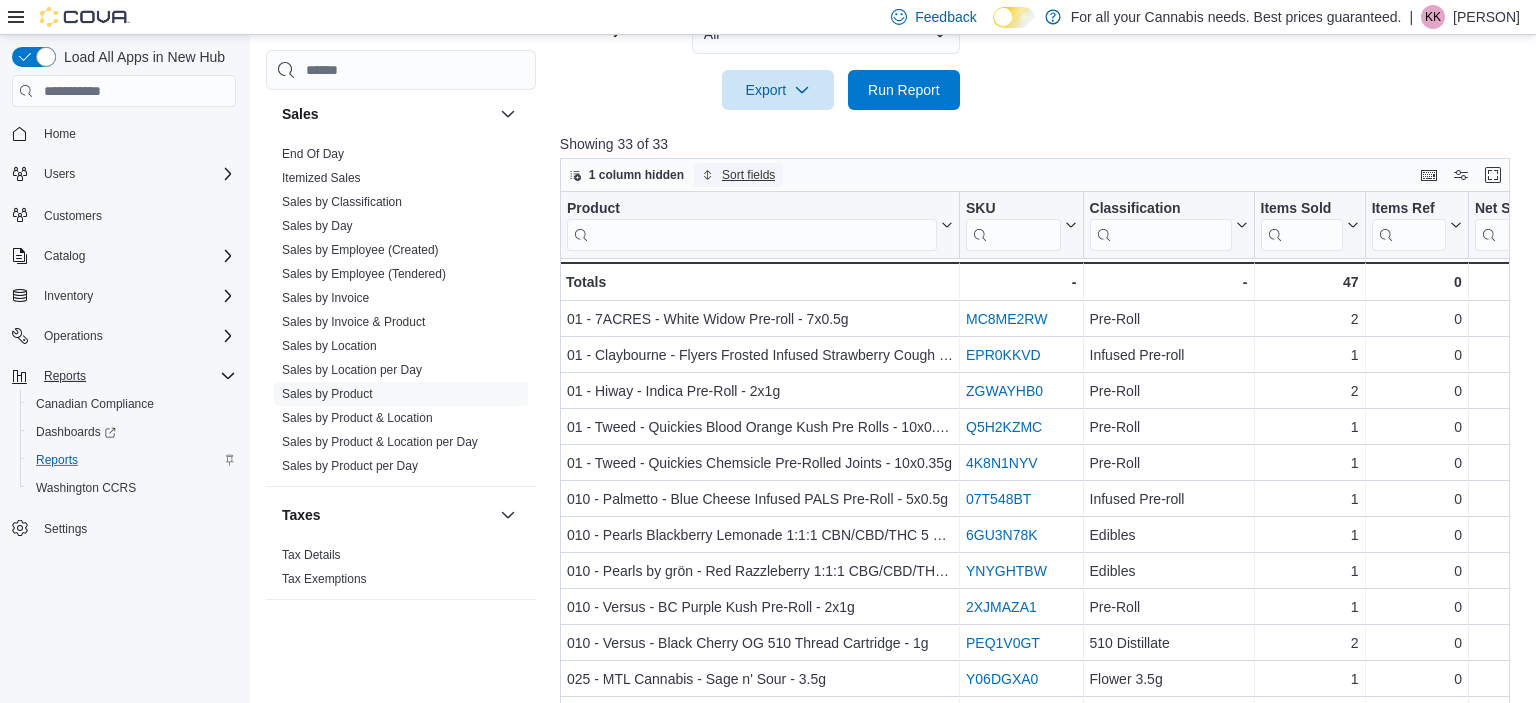 click on "Sort fields" at bounding box center [738, 175] 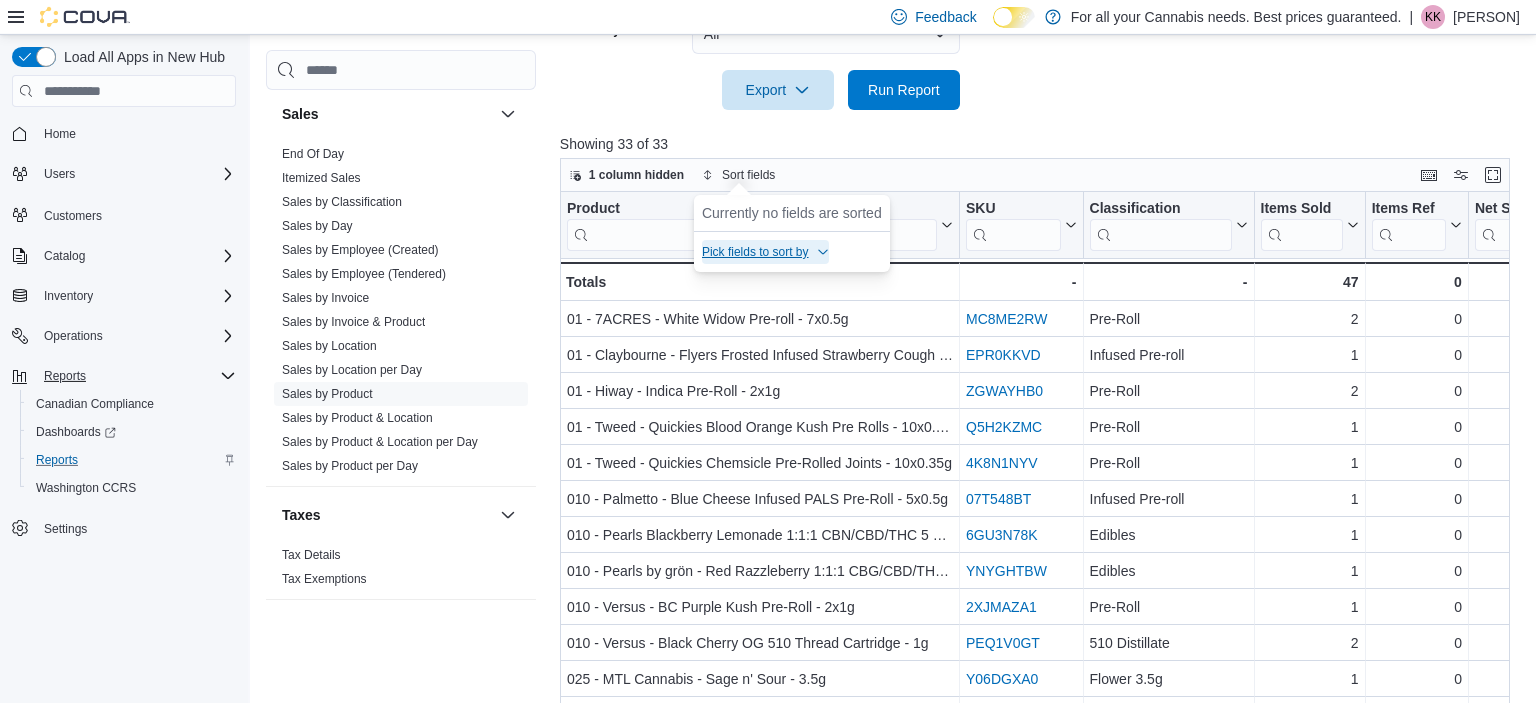 click on "Pick fields to sort by" at bounding box center (765, 252) 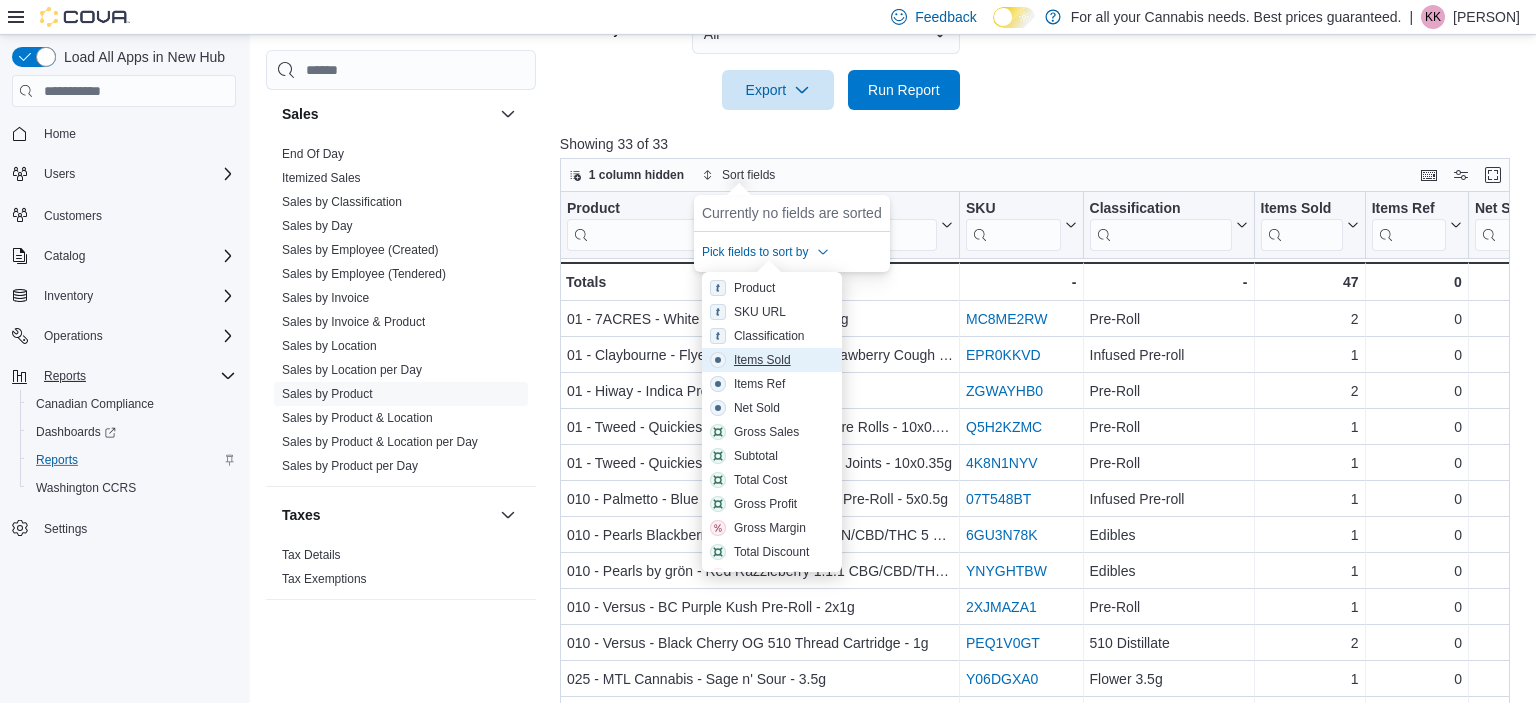 click on "Items Sold" at bounding box center [762, 360] 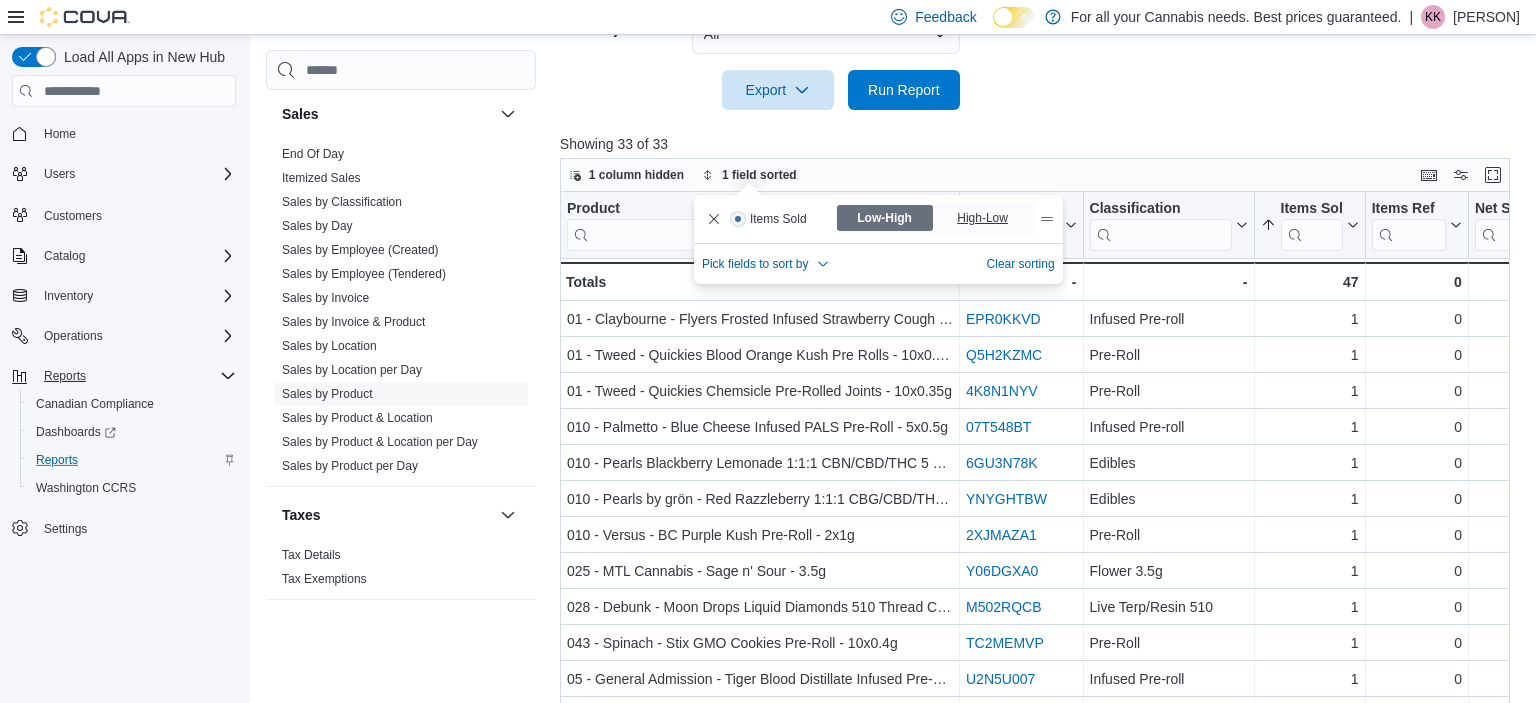 click on "High-Low" at bounding box center [984, 218] 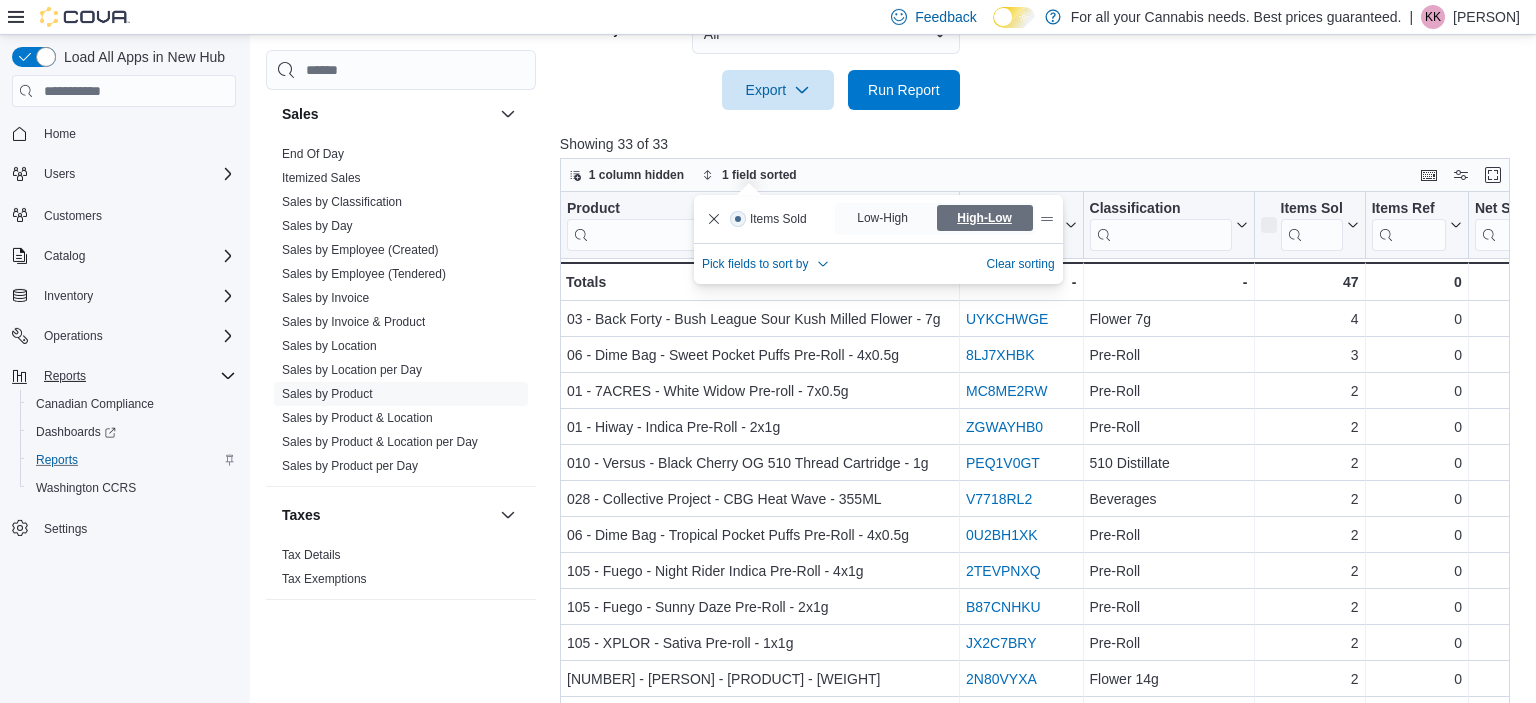 scroll, scrollTop: 688, scrollLeft: 0, axis: vertical 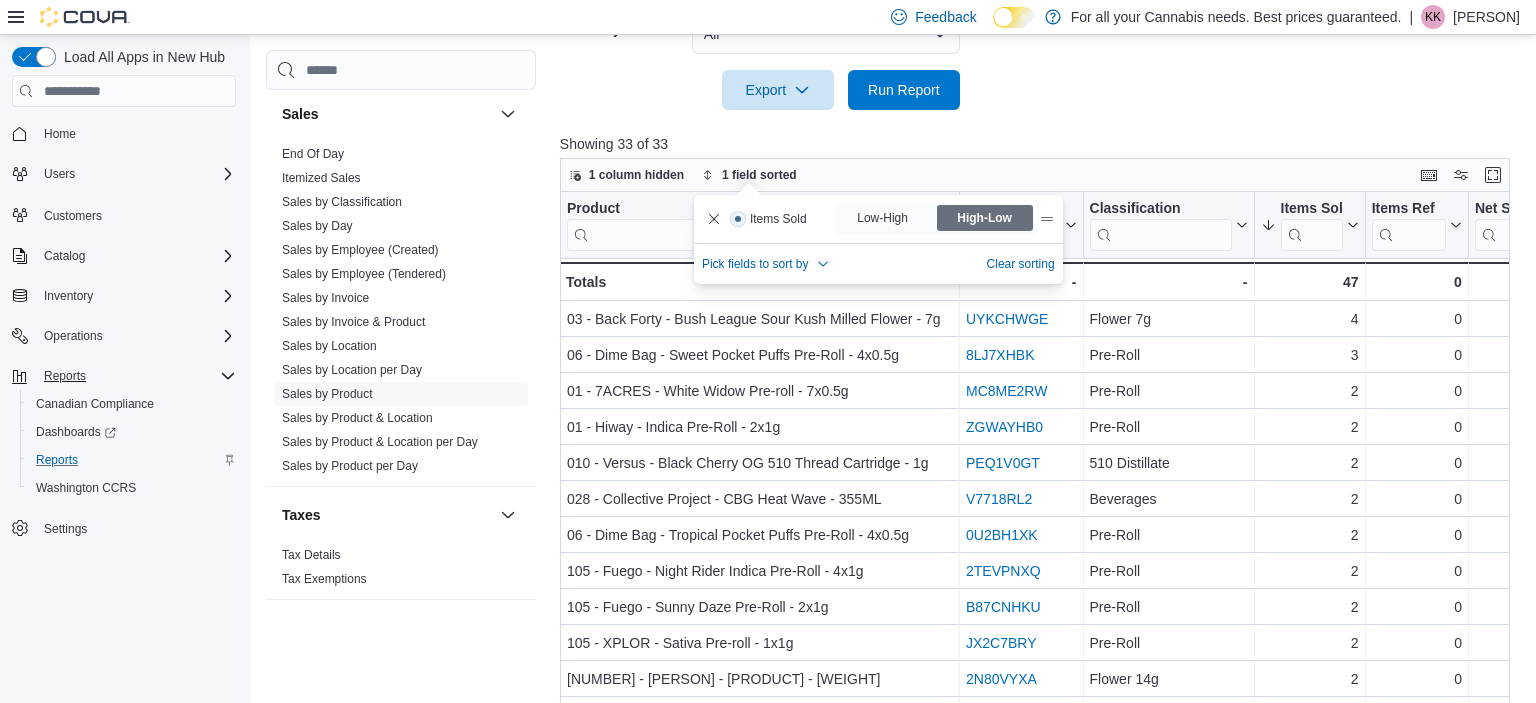 click on "Date Range Today Locations TCS0060 Wharncliffe N Classifications All Classifications Products All Products Brands All Brands Sale Type All Use Type All Is Delivery All Export  Run Report" at bounding box center [1040, -118] 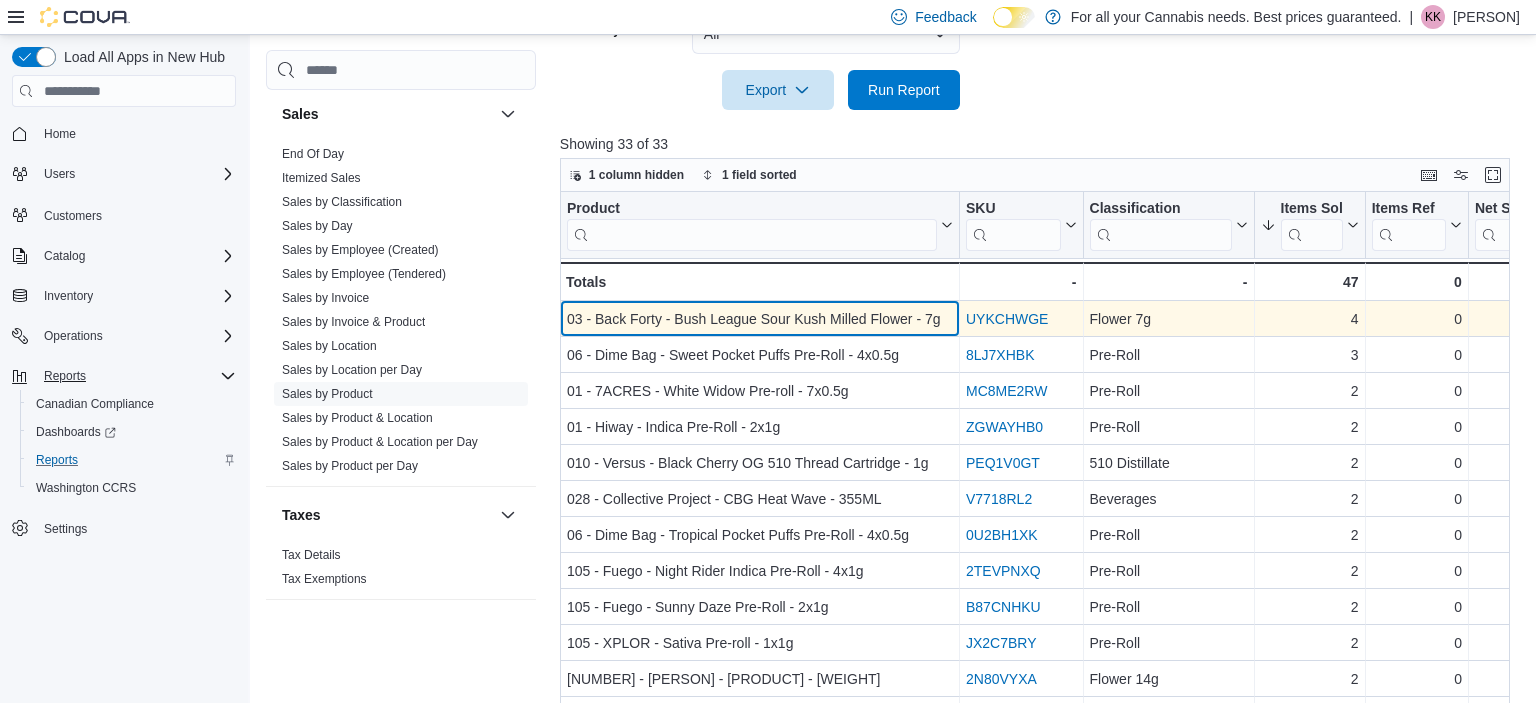 click on "03 - Back Forty - Bush League Sour Kush Milled Flower - 7g" at bounding box center [760, 319] 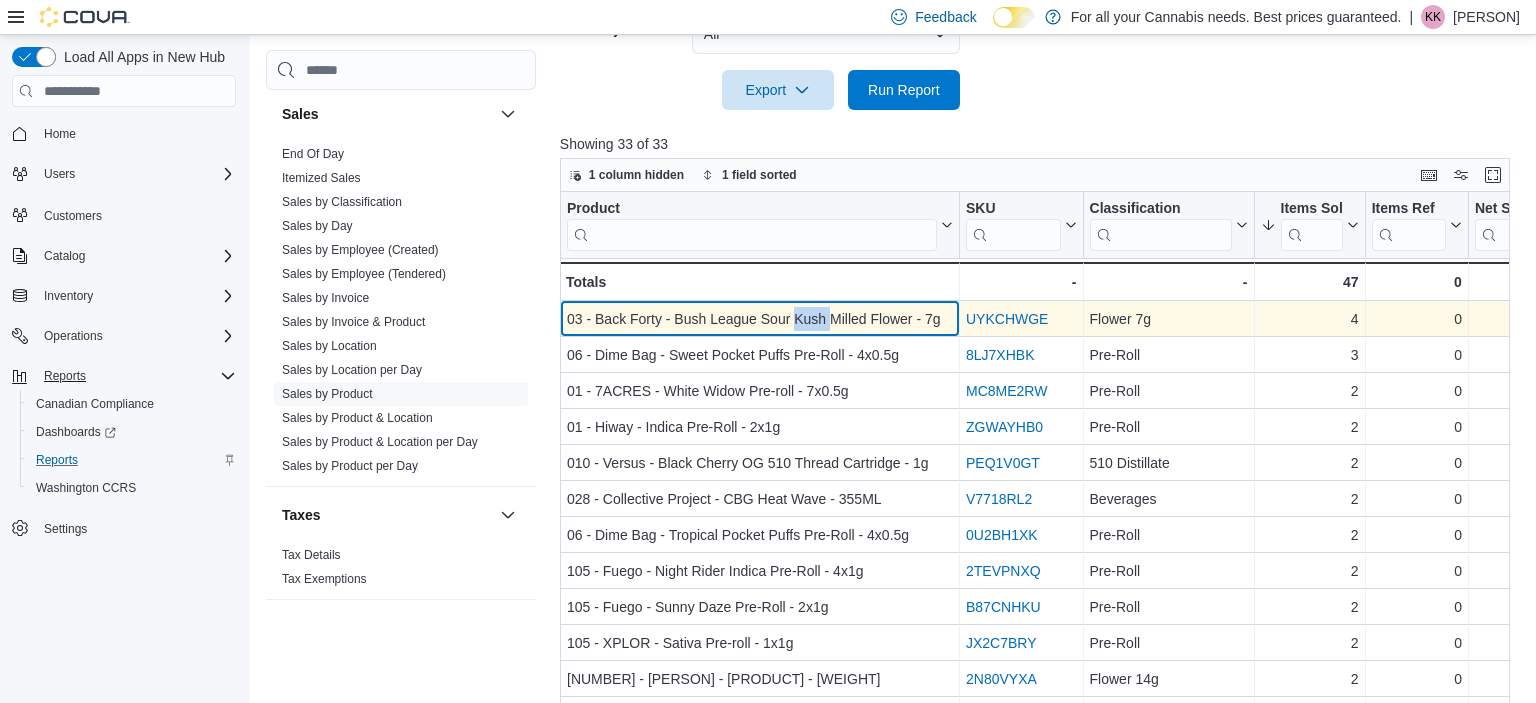 click on "03 - Back Forty - Bush League Sour Kush Milled Flower - 7g" at bounding box center [760, 319] 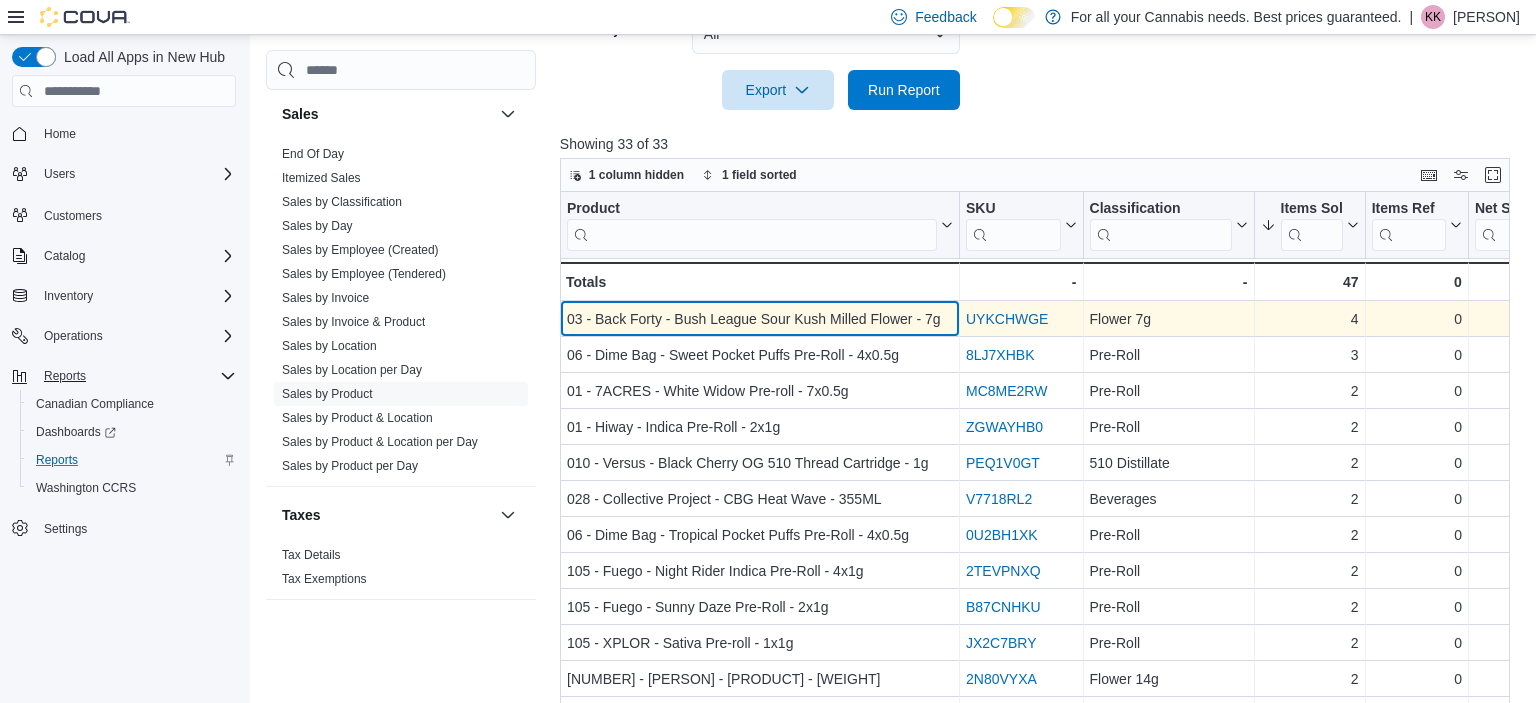 click on "03 - Back Forty - Bush League Sour Kush Milled Flower - 7g" at bounding box center (760, 319) 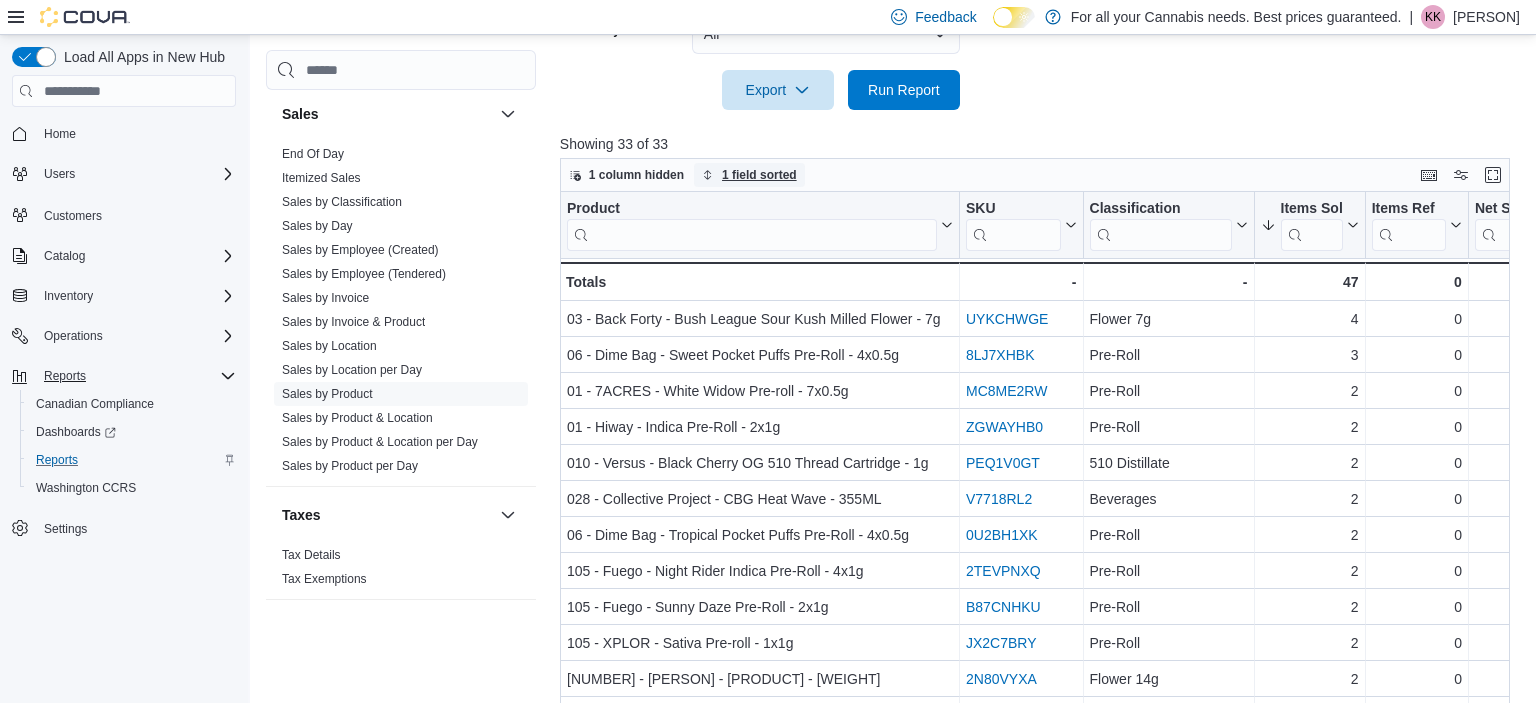 click on "1 field sorted" at bounding box center (759, 175) 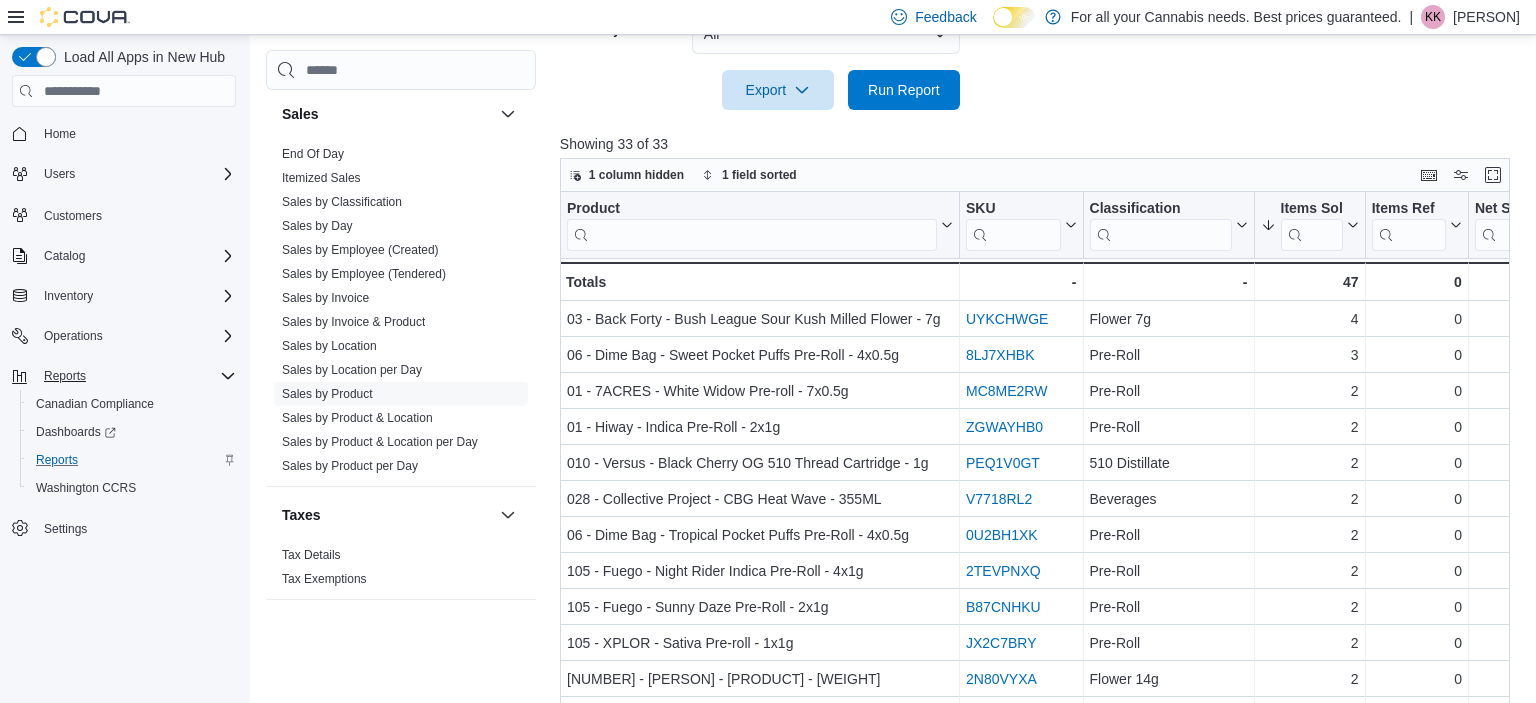 click on "Showing 33 of 33" at bounding box center [1040, 144] 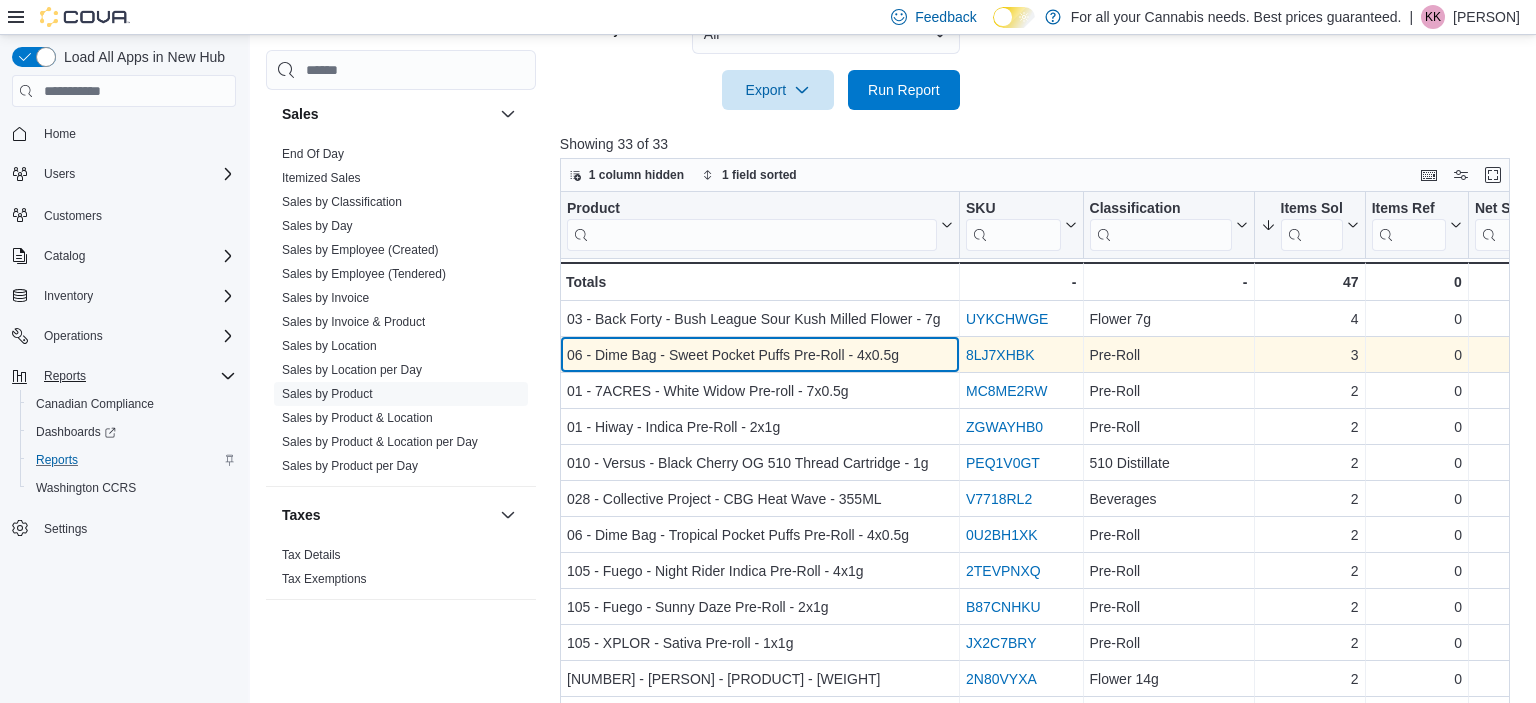 click on "06 - Dime Bag - Sweet Pocket Puffs Pre-Roll - 4x0.5g" at bounding box center (760, 355) 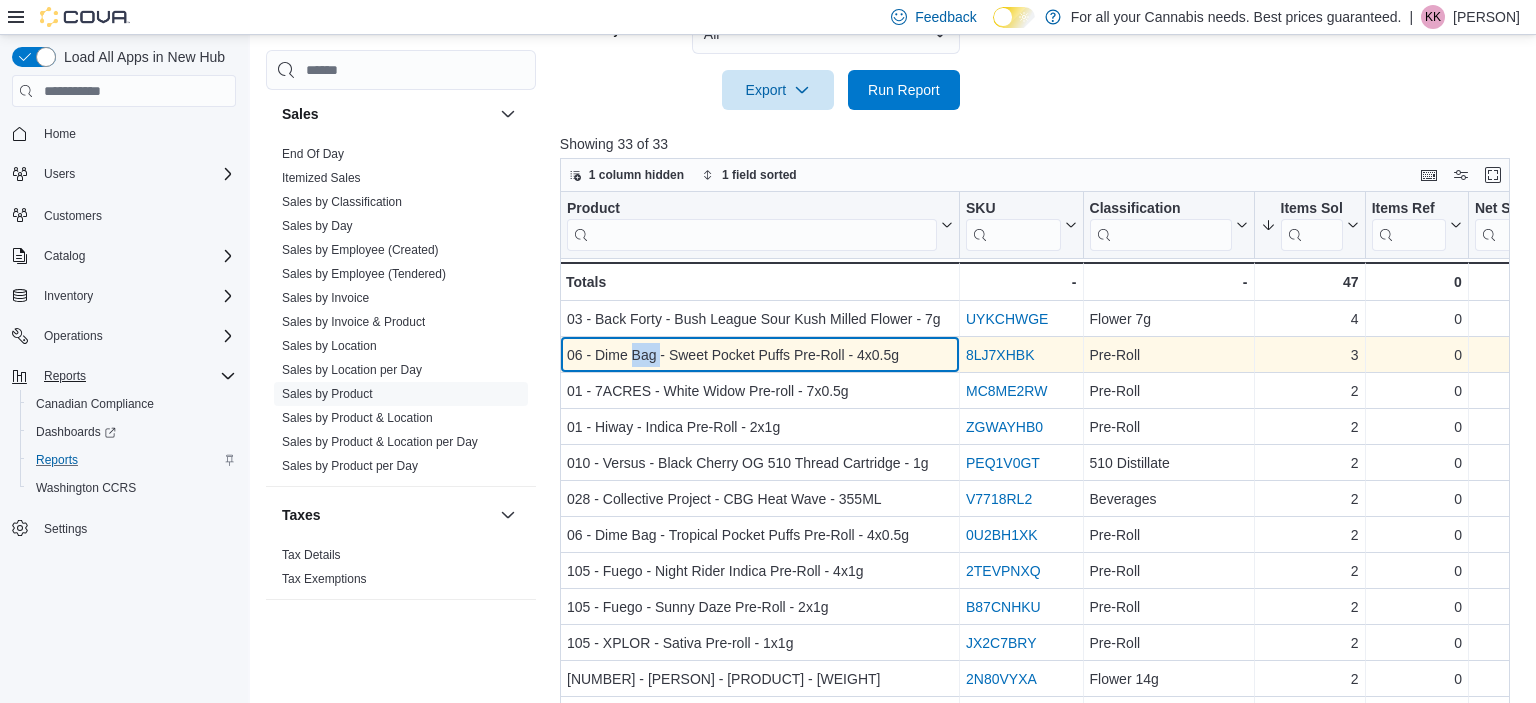click on "06 - Dime Bag - Sweet Pocket Puffs Pre-Roll - 4x0.5g" at bounding box center (760, 355) 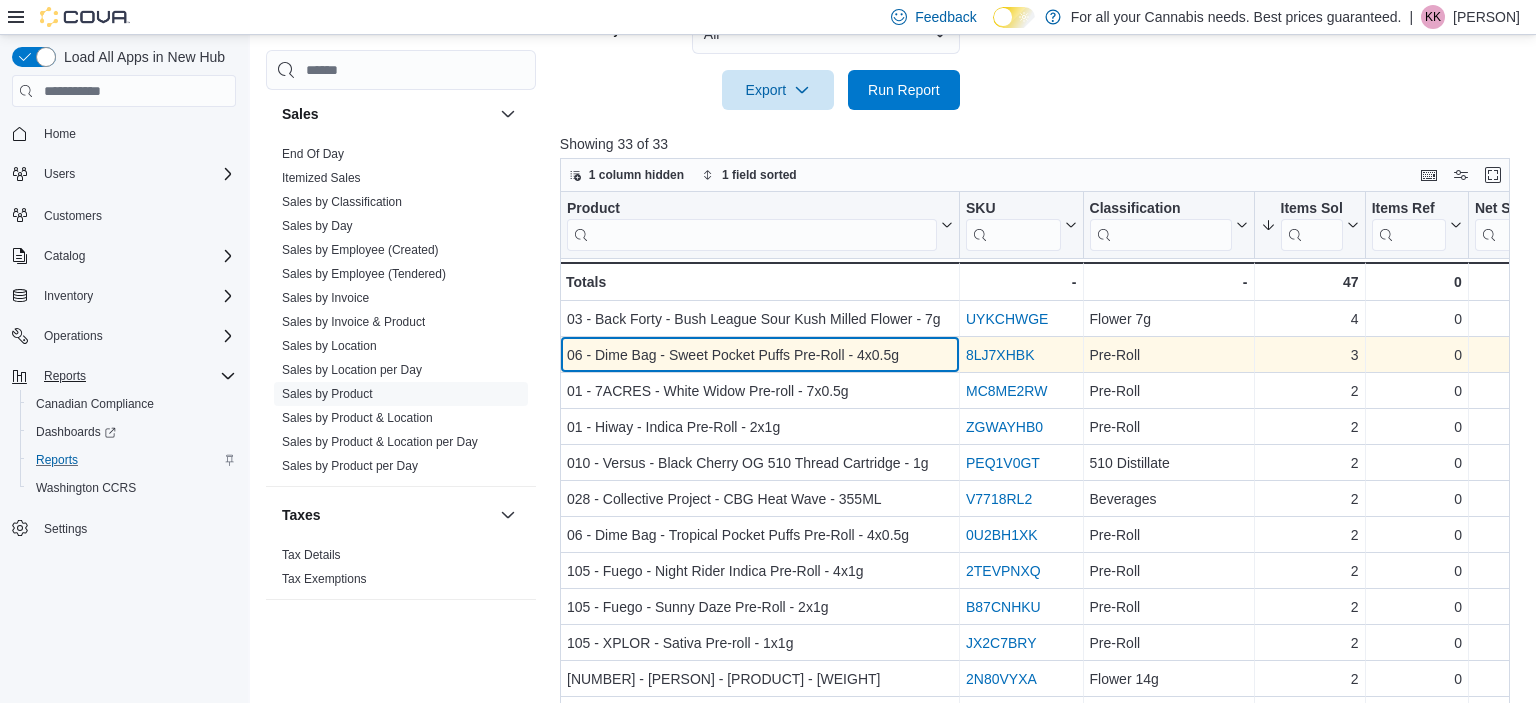 click on "06 - Dime Bag - Sweet Pocket Puffs Pre-Roll - 4x0.5g" at bounding box center [760, 355] 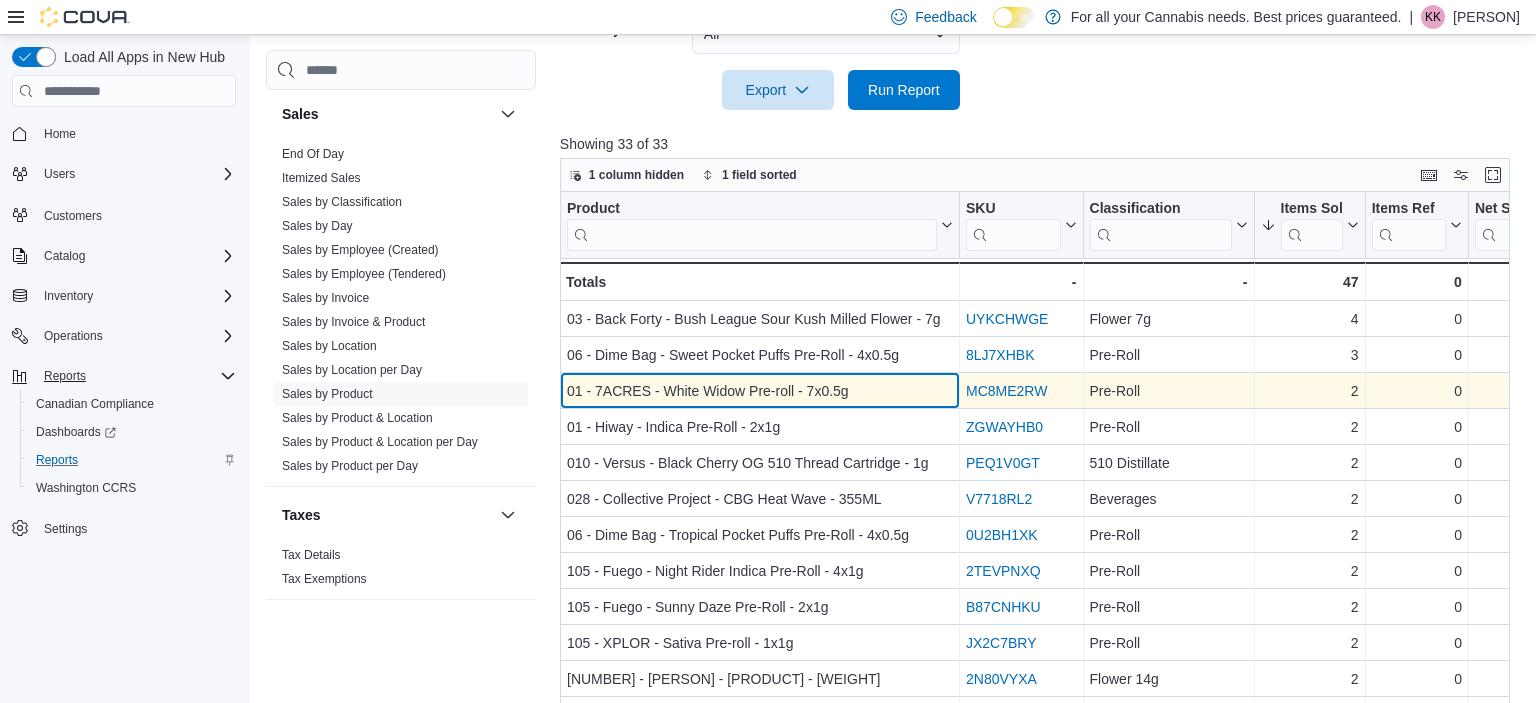 click on "01 - 7ACRES - White Widow Pre-roll - 7x0.5g" at bounding box center (760, 391) 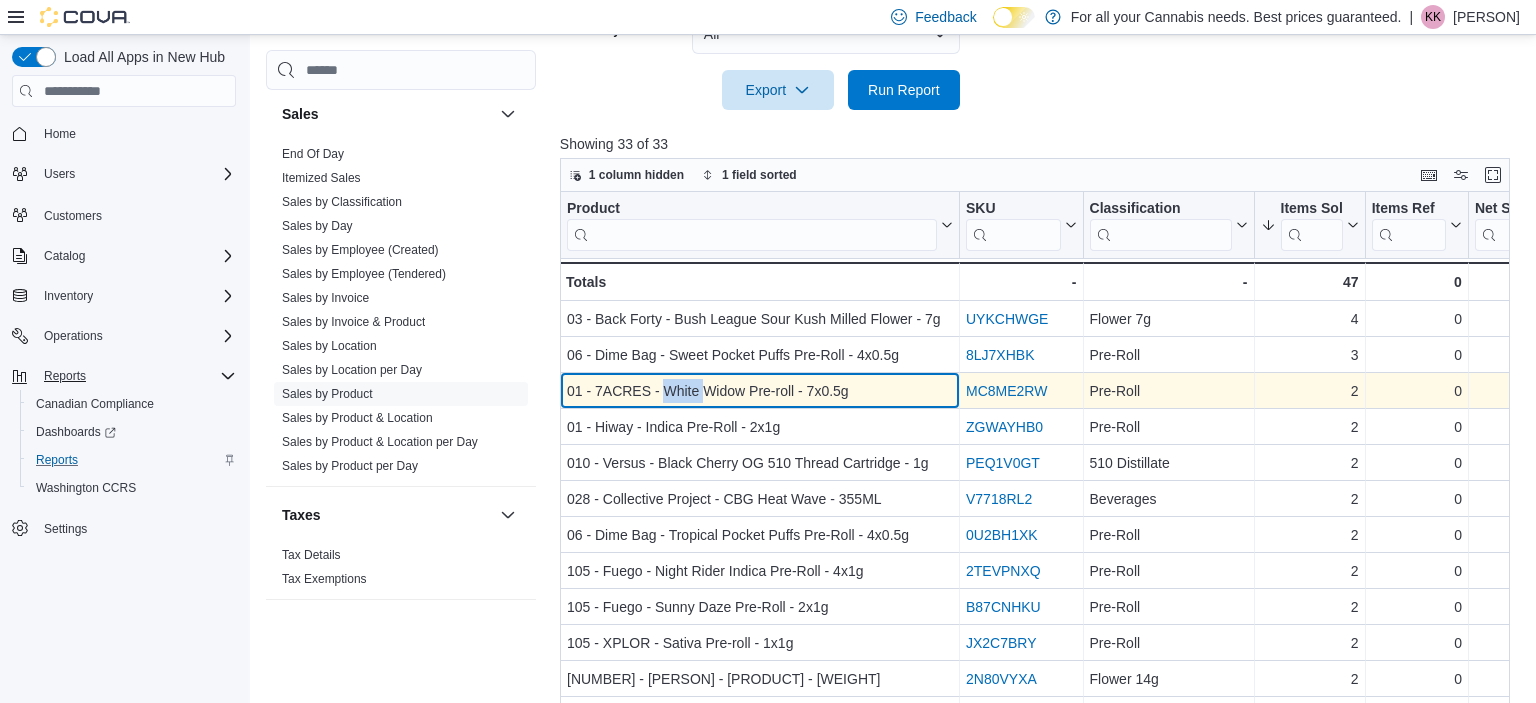 click on "01 - 7ACRES - White Widow Pre-roll - 7x0.5g" at bounding box center [760, 391] 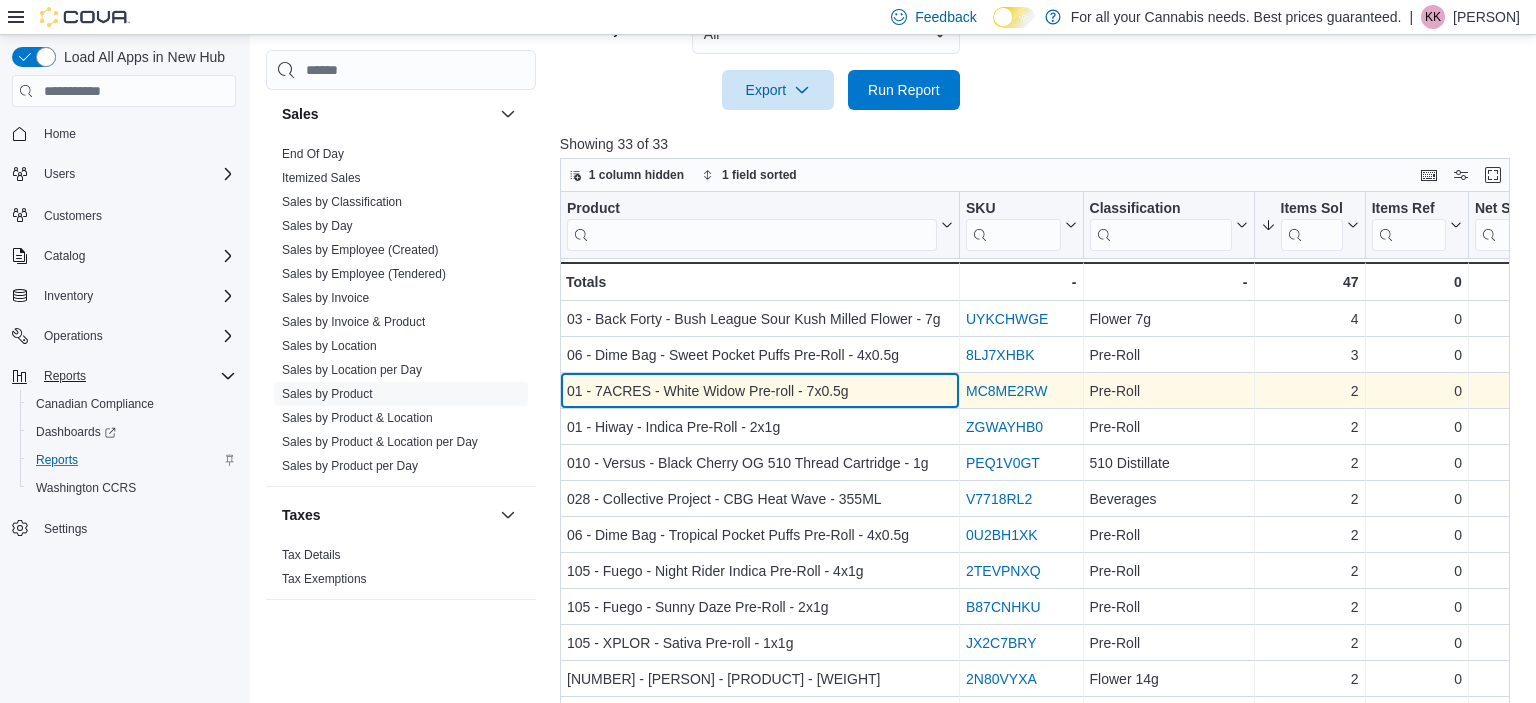 click on "01 - 7ACRES - White Widow Pre-roll - 7x0.5g" at bounding box center (760, 391) 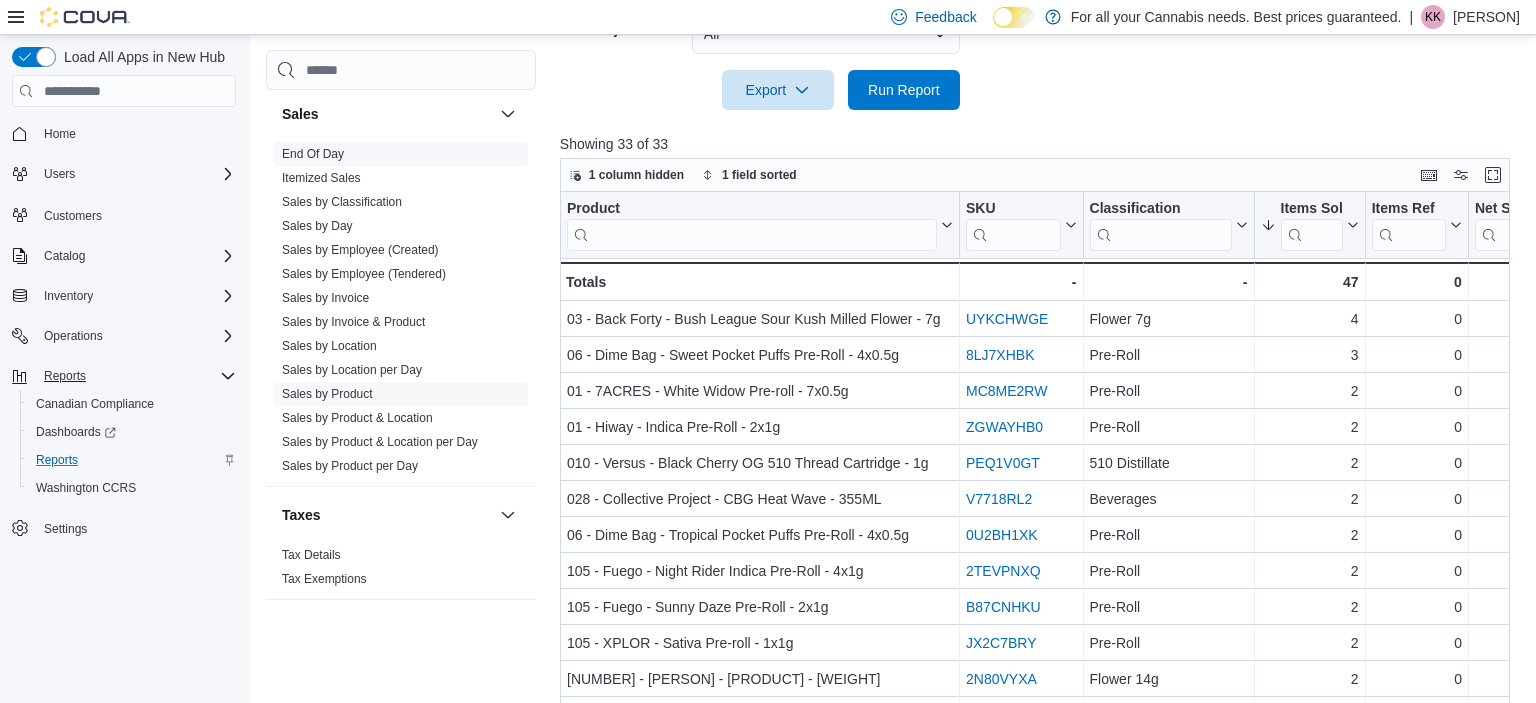 click on "End Of Day" at bounding box center (313, 154) 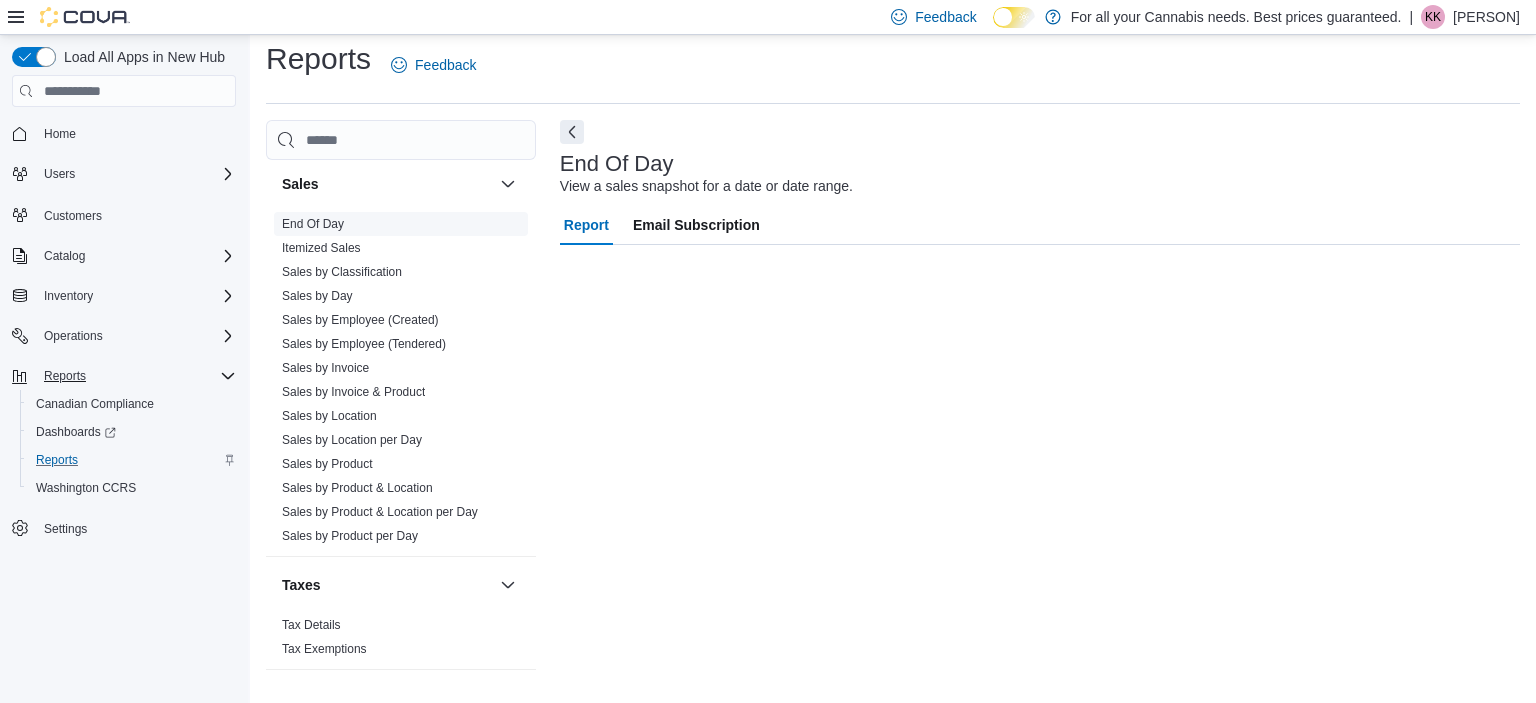 scroll, scrollTop: 12, scrollLeft: 0, axis: vertical 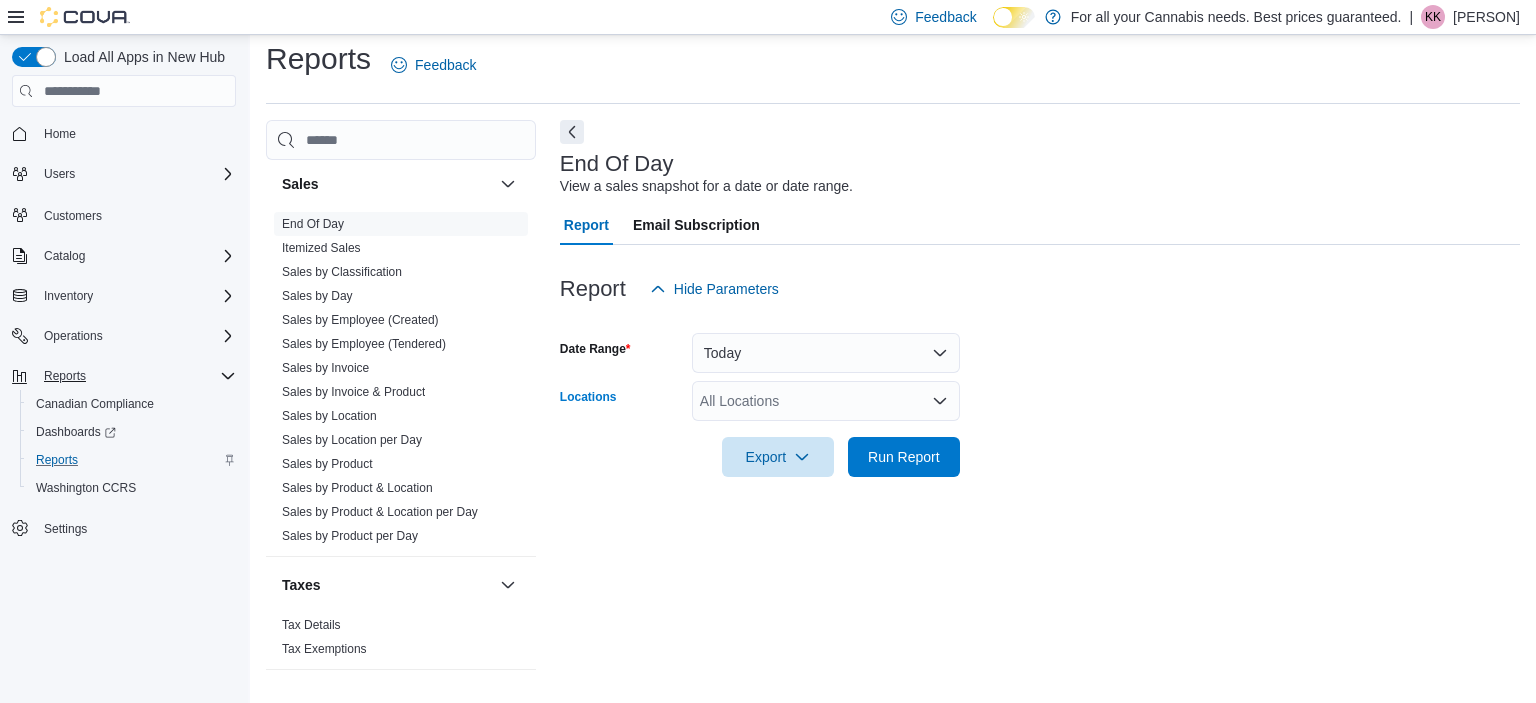 click on "All Locations" at bounding box center [826, 401] 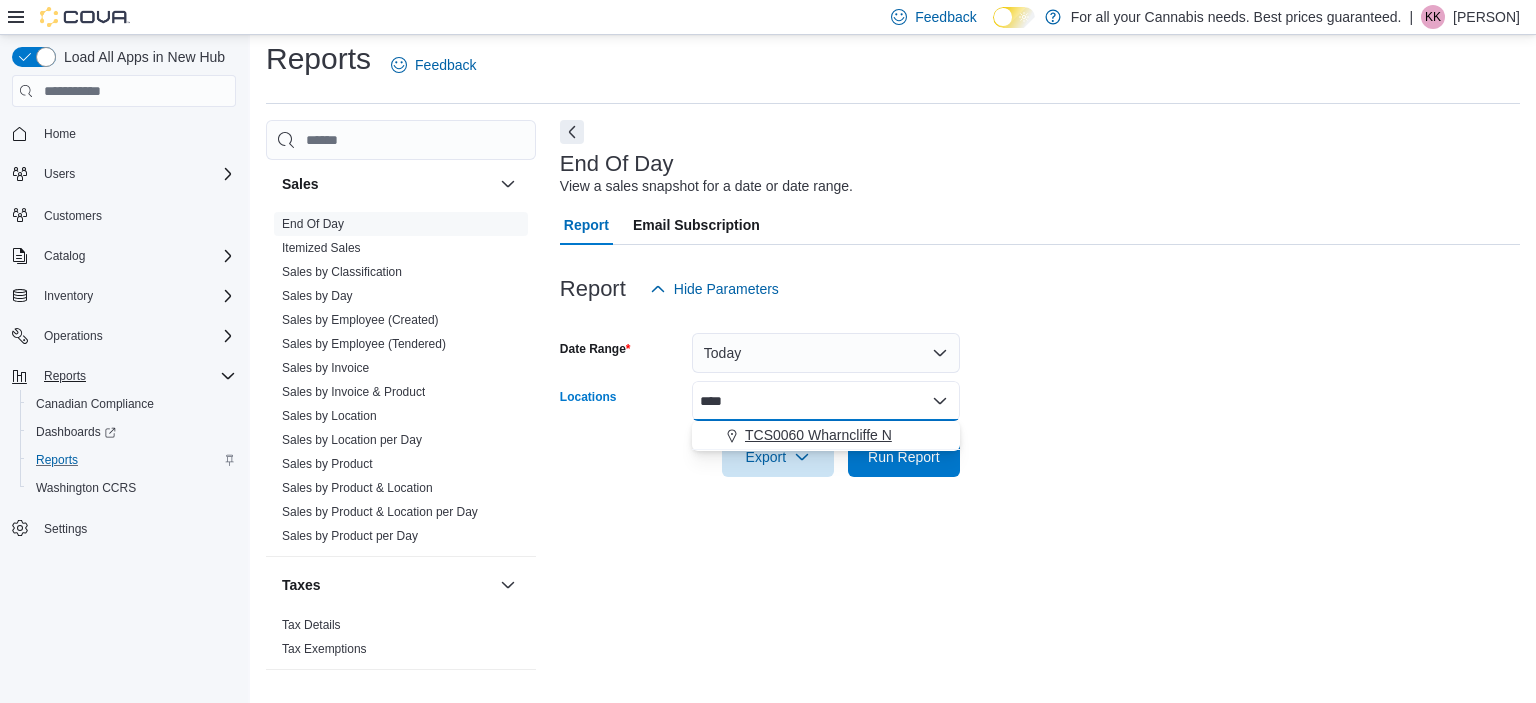type on "****" 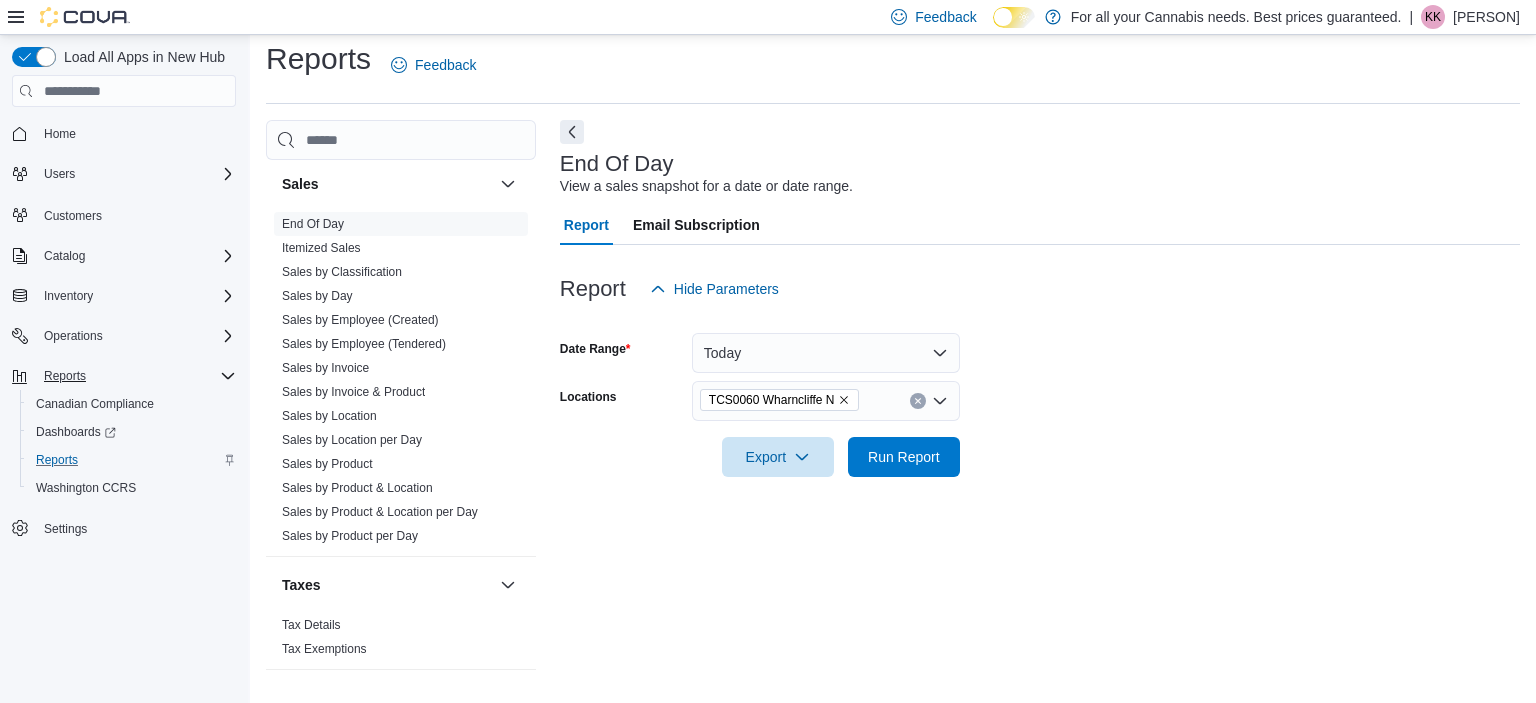 click on "Date Range Today Locations TCS0060 Wharncliffe N Export  Run Report" at bounding box center (1040, 393) 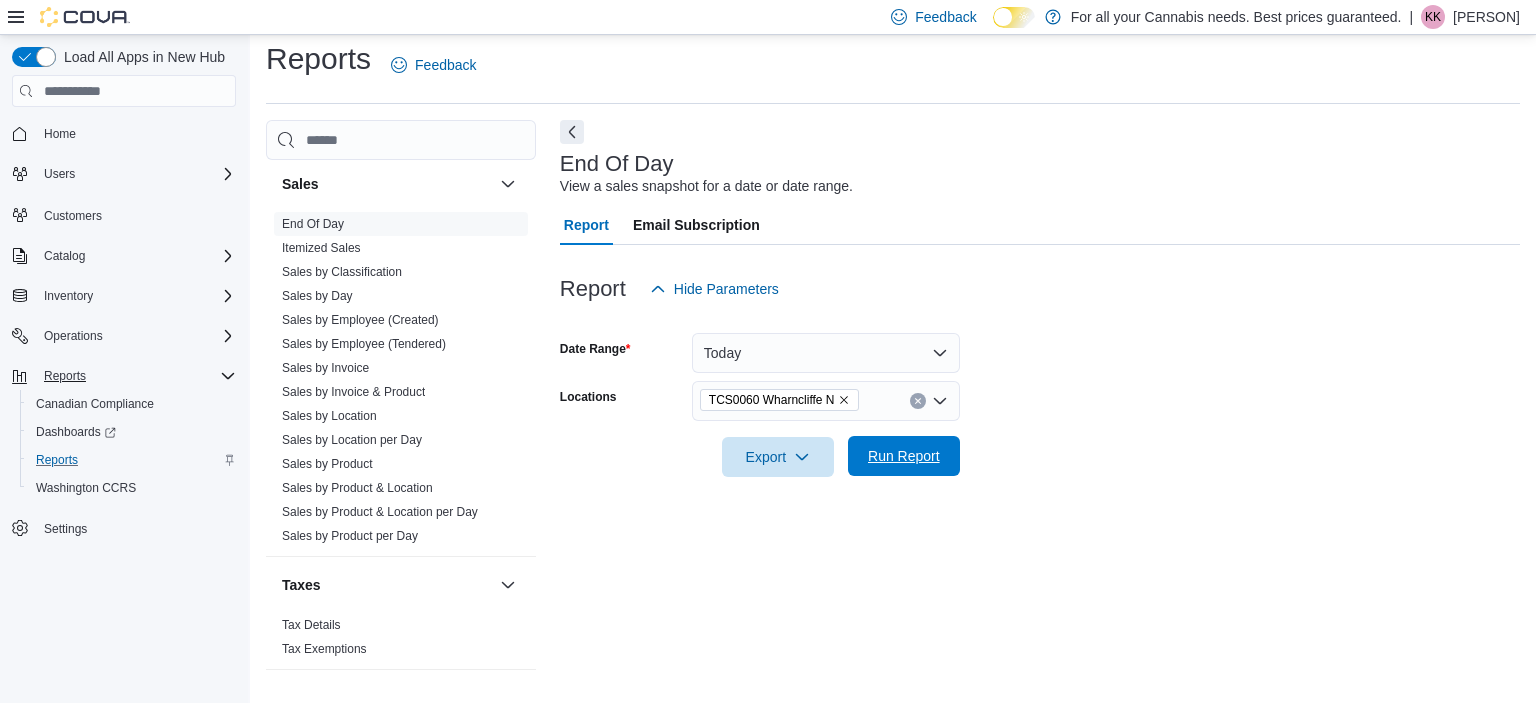 click on "Run Report" at bounding box center (904, 456) 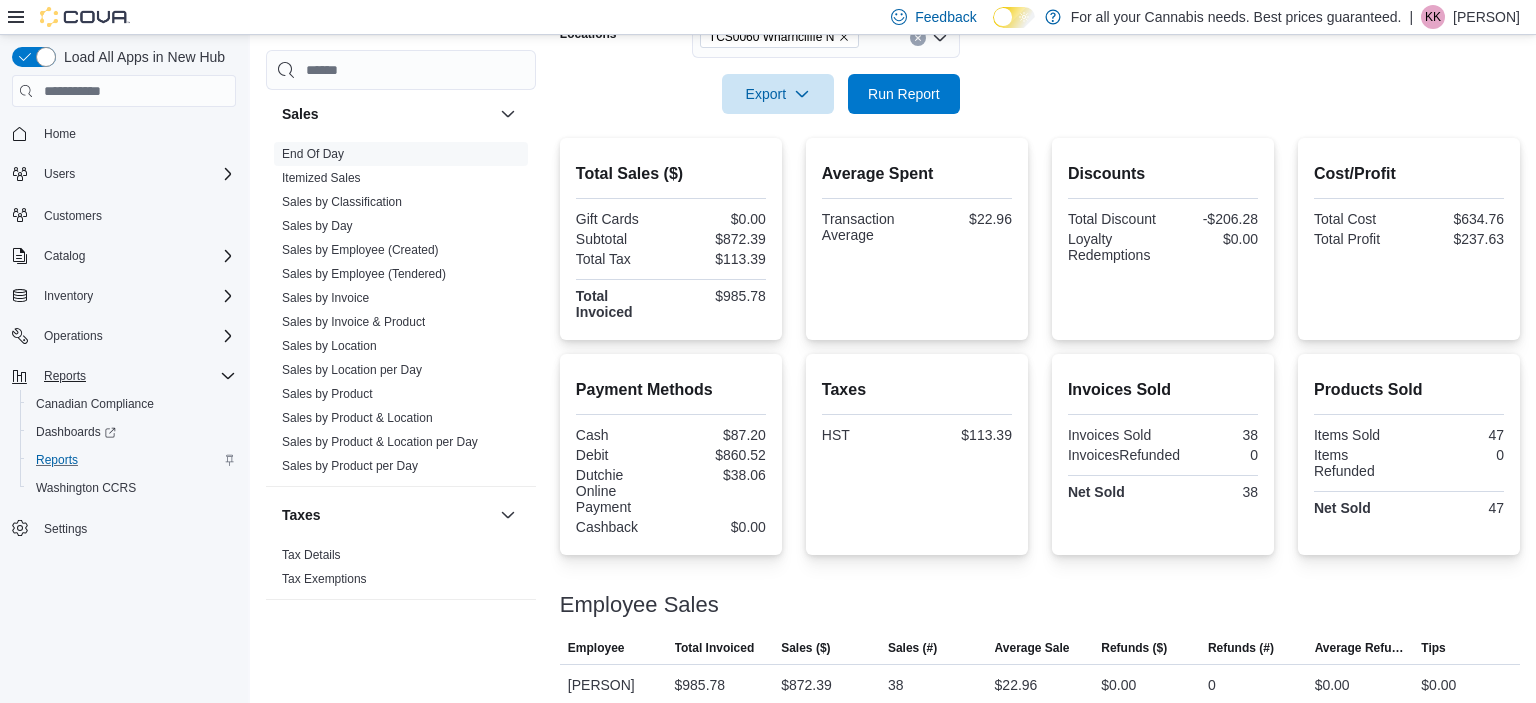 scroll, scrollTop: 392, scrollLeft: 0, axis: vertical 